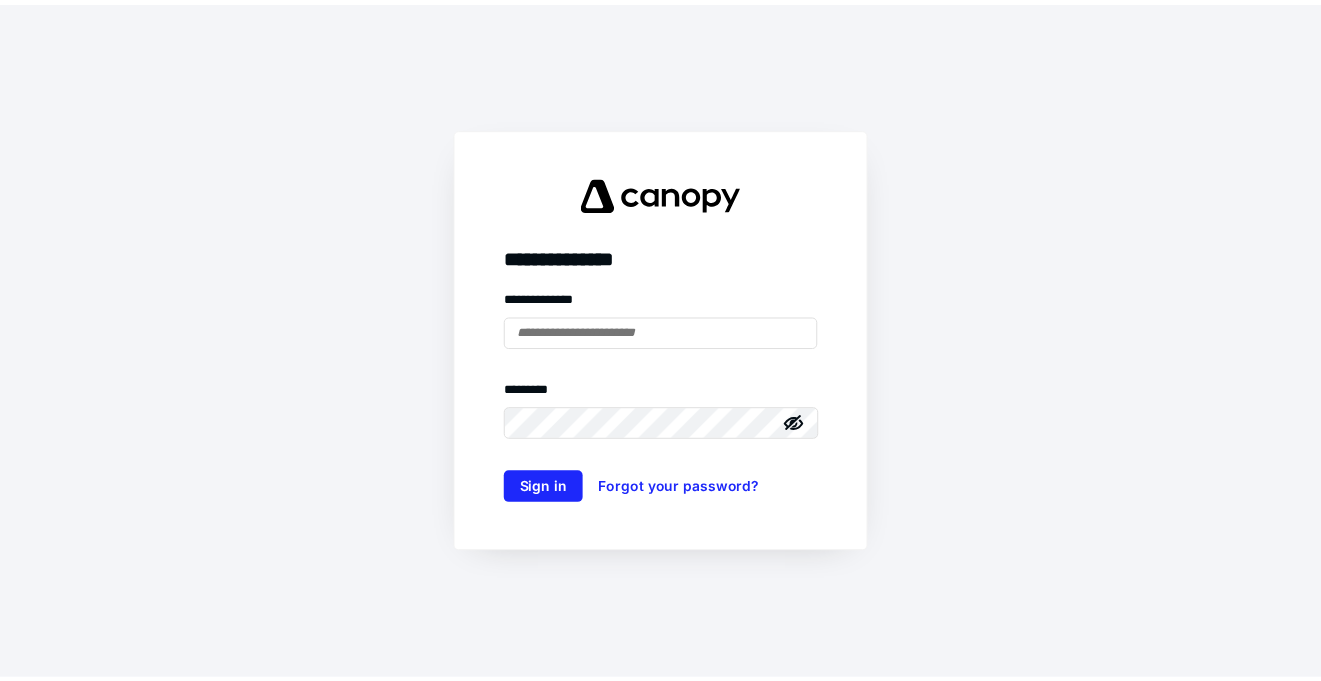 scroll, scrollTop: 0, scrollLeft: 0, axis: both 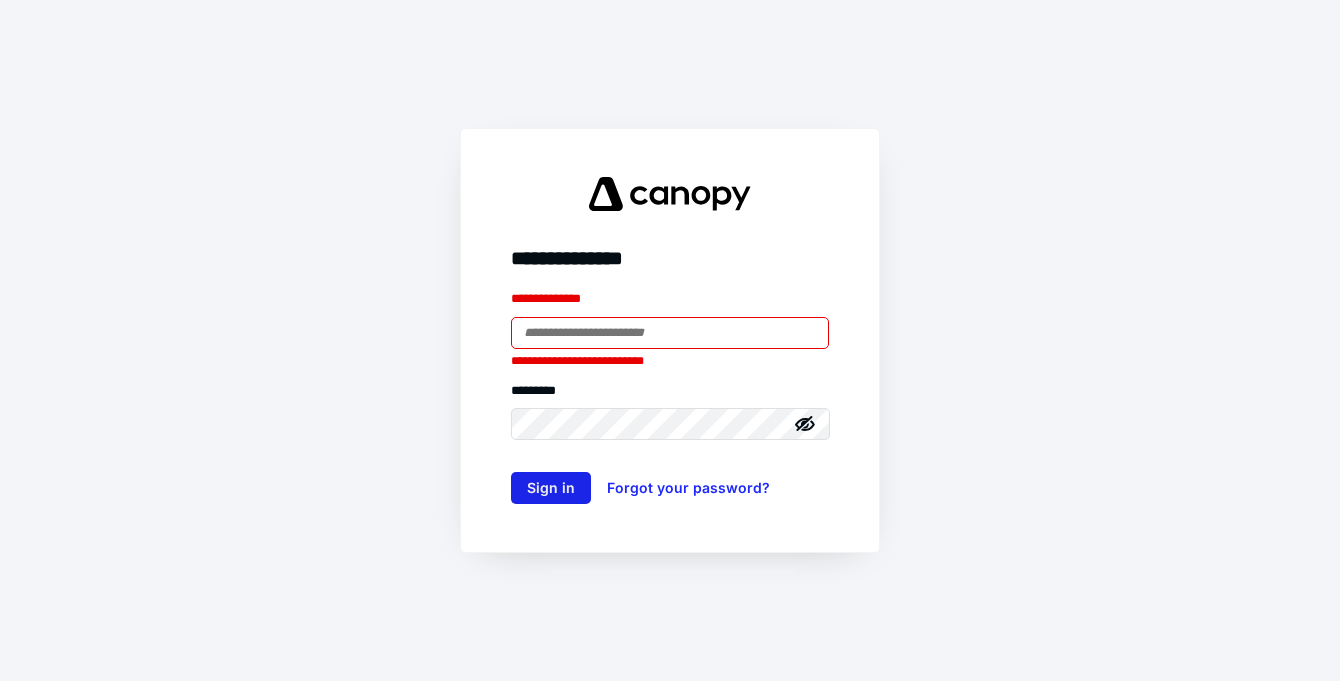 type on "**********" 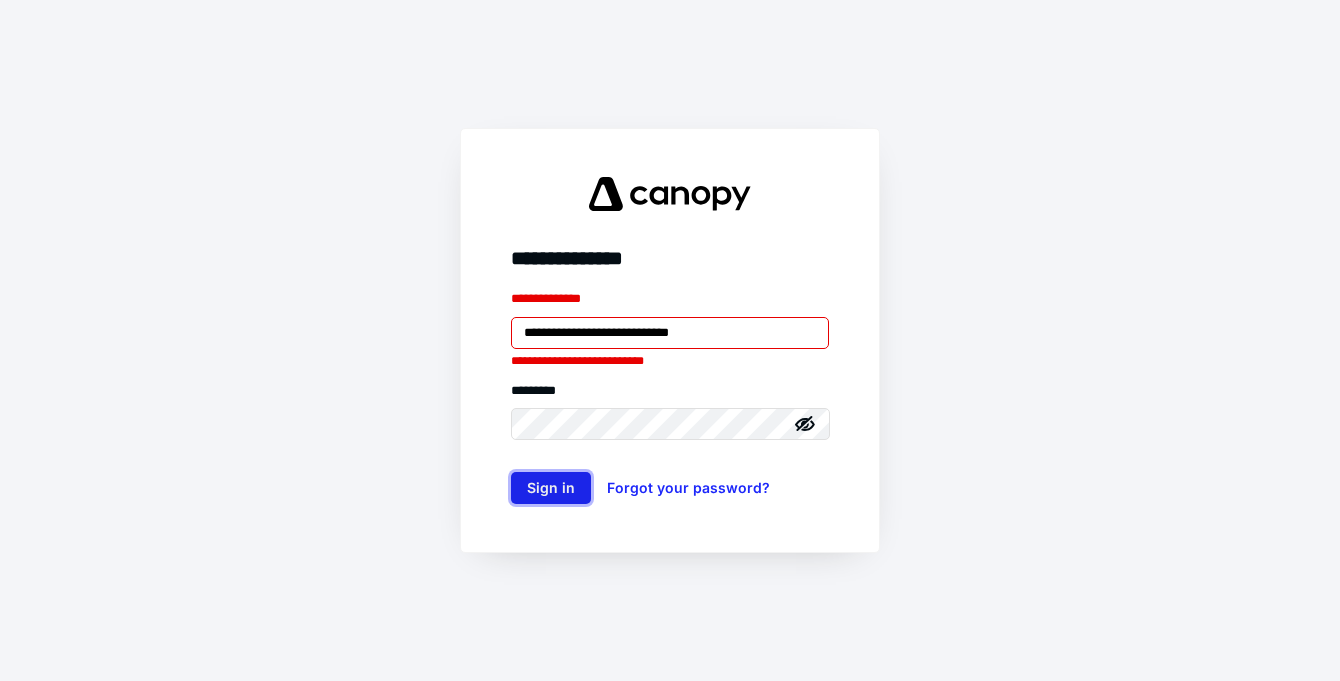 click on "Sign in" at bounding box center [551, 488] 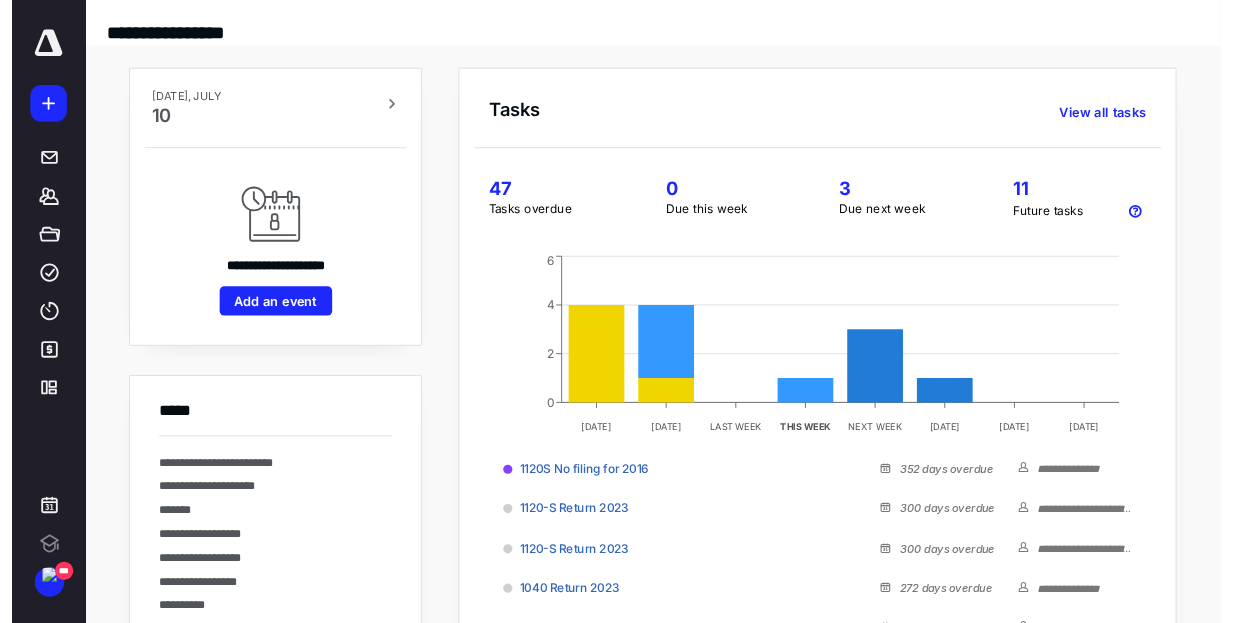 scroll, scrollTop: 0, scrollLeft: 0, axis: both 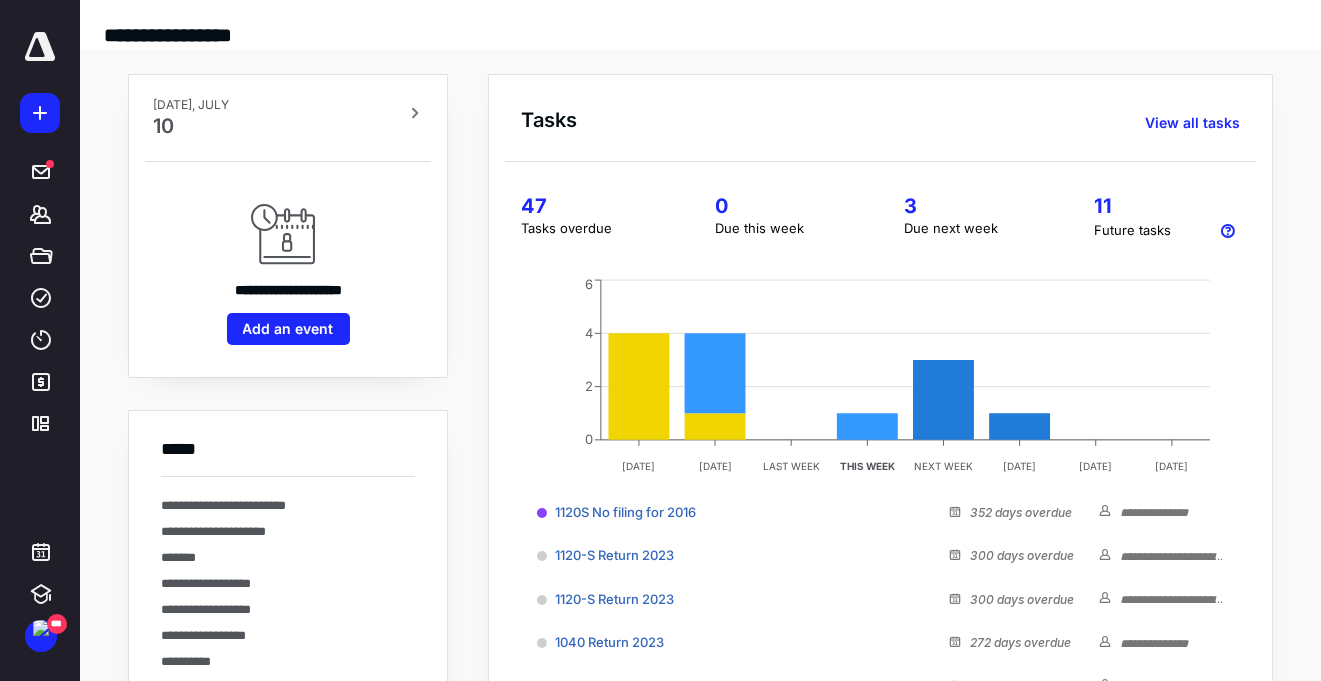 click on "**********" at bounding box center [880, 708] 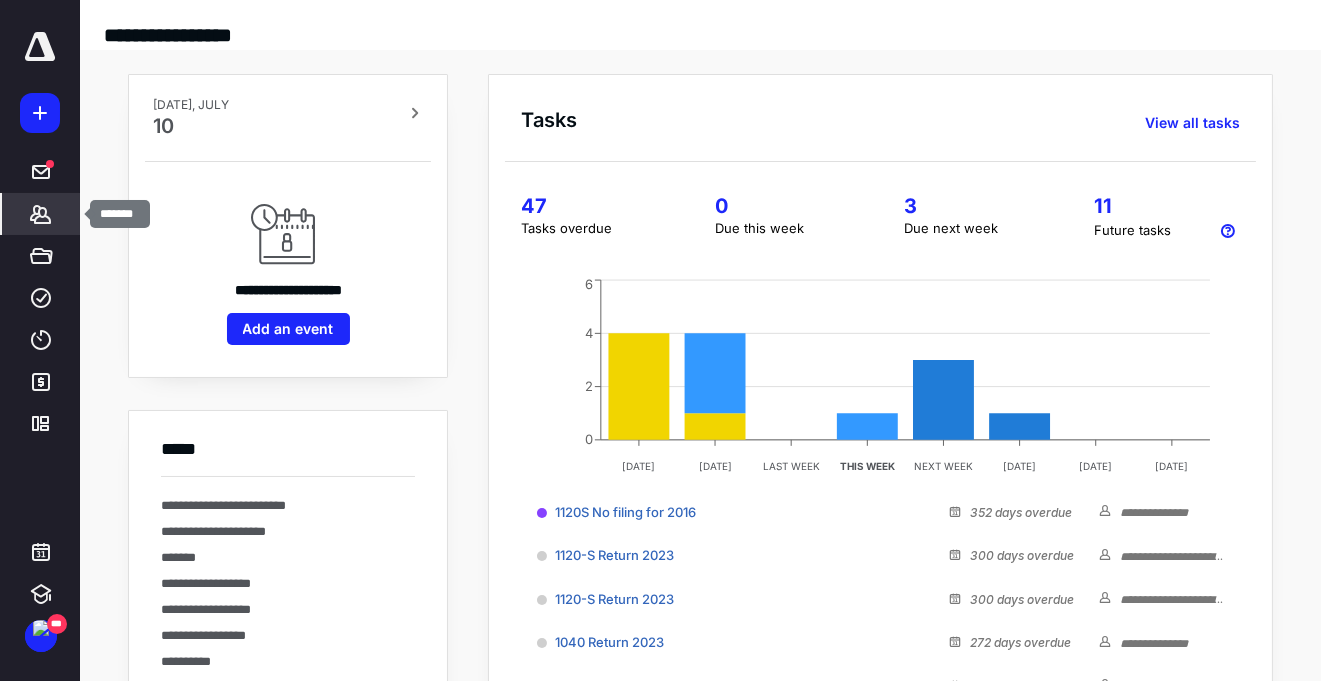 click 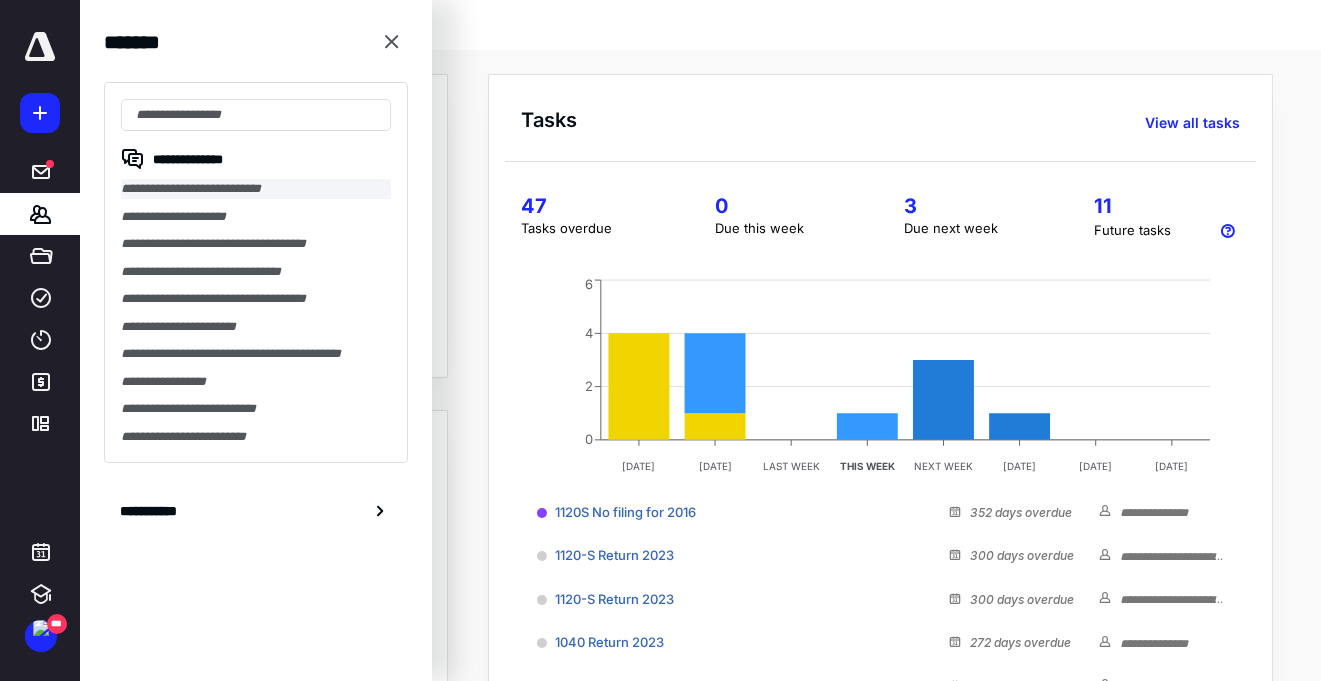 click on "**********" at bounding box center (256, 189) 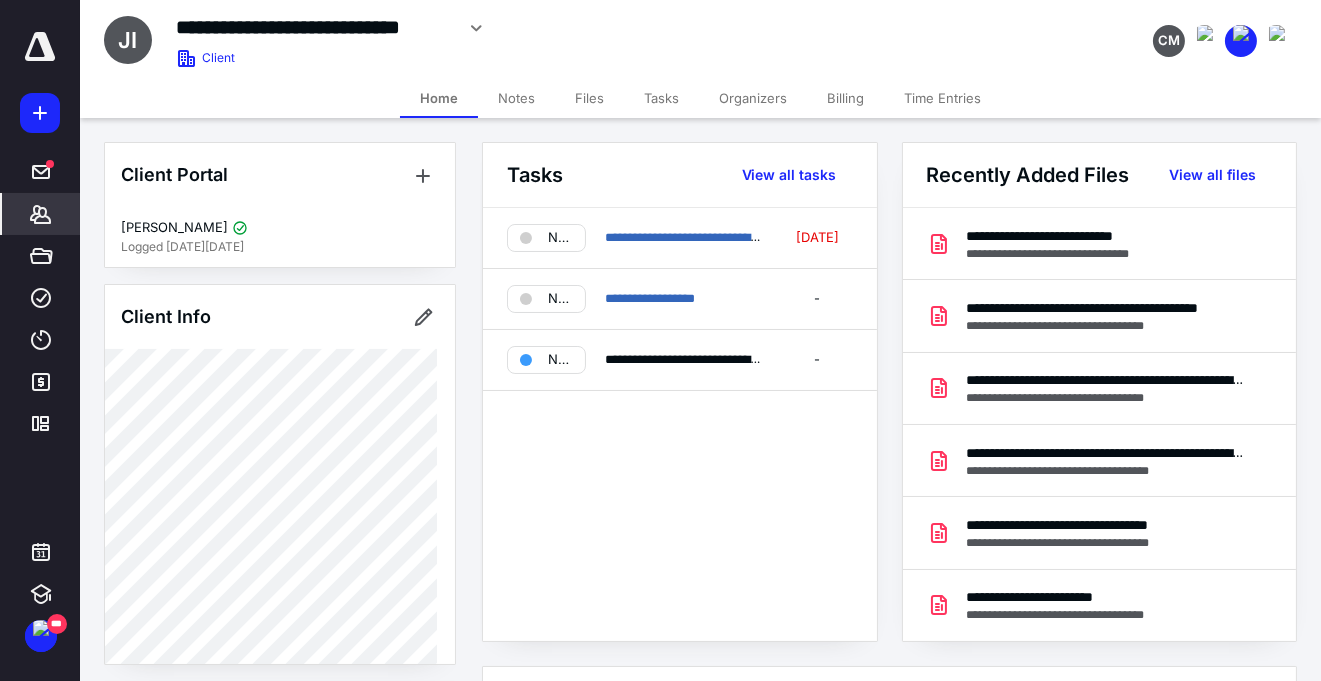 click on "Files" at bounding box center [589, 98] 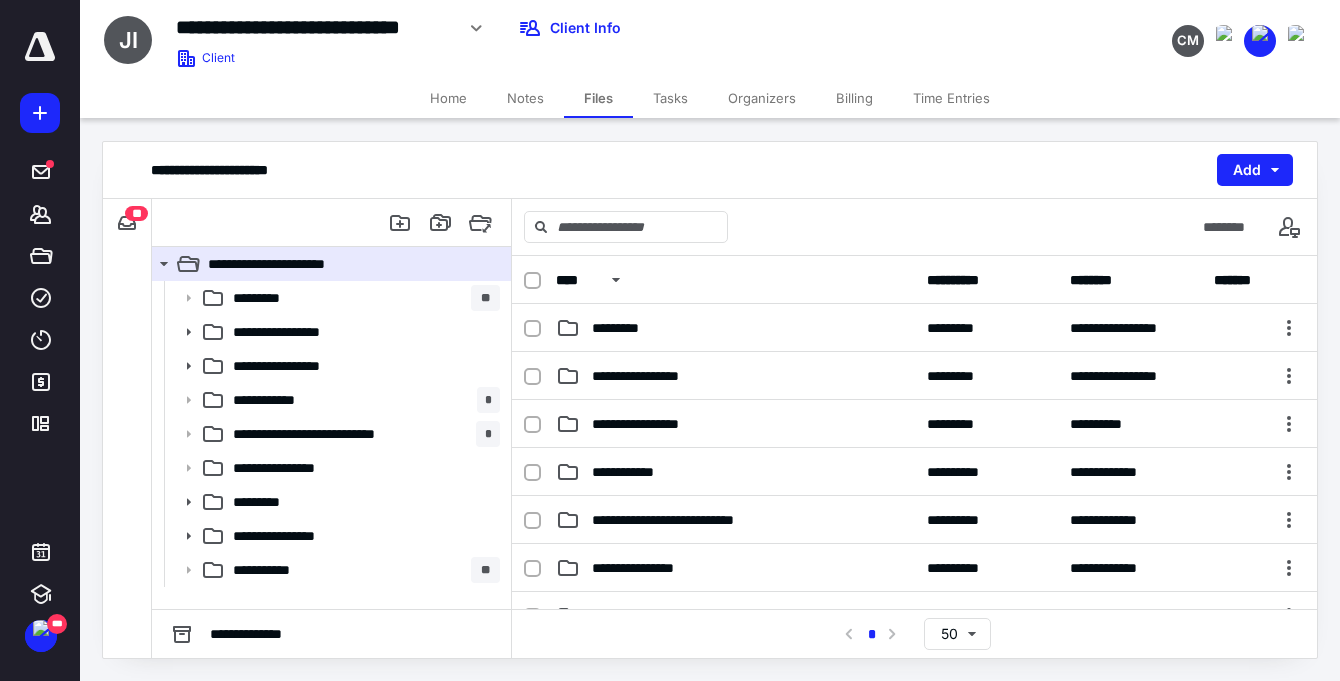 click on "Notes" at bounding box center [525, 98] 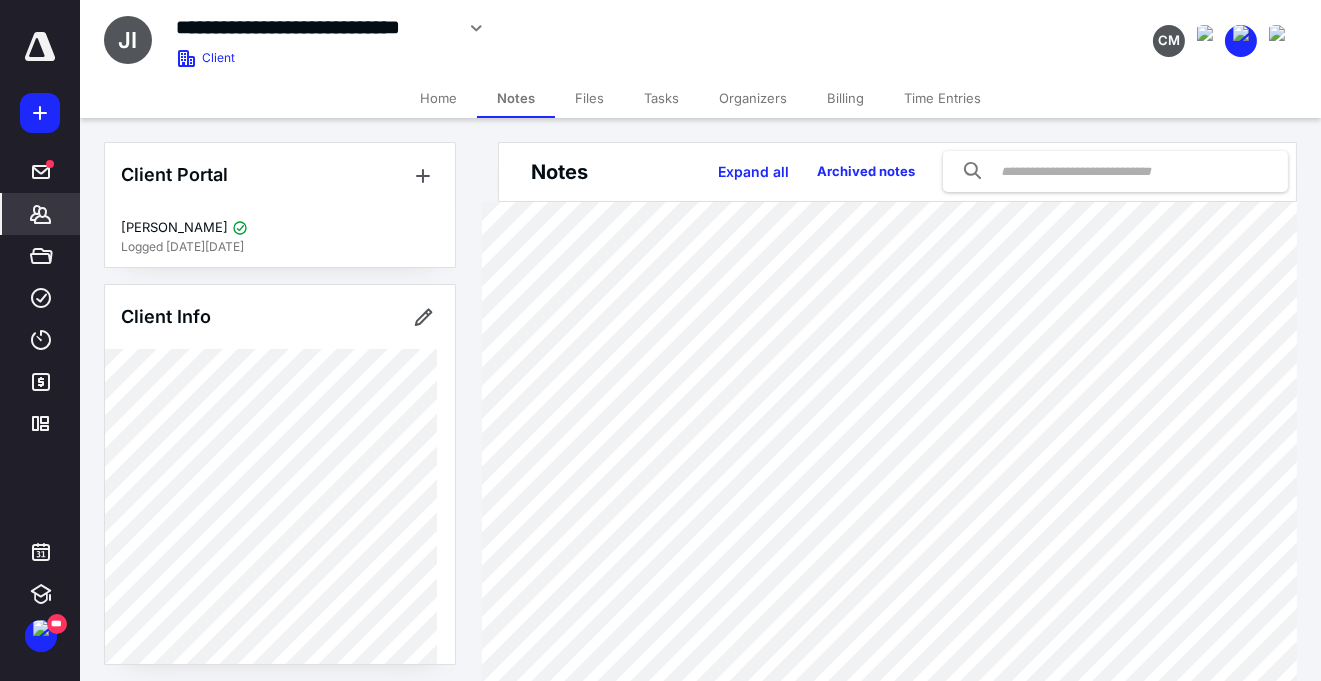 click on "Organizers" at bounding box center [753, 98] 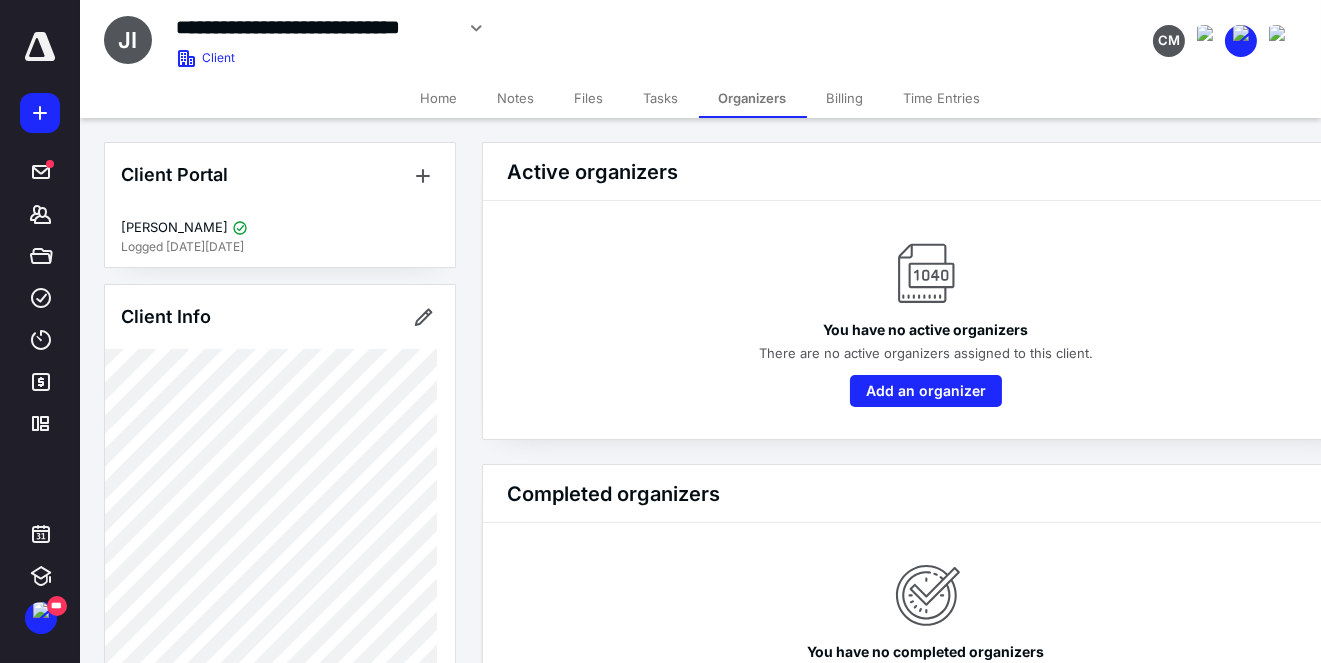 click on "Tasks" at bounding box center (661, 98) 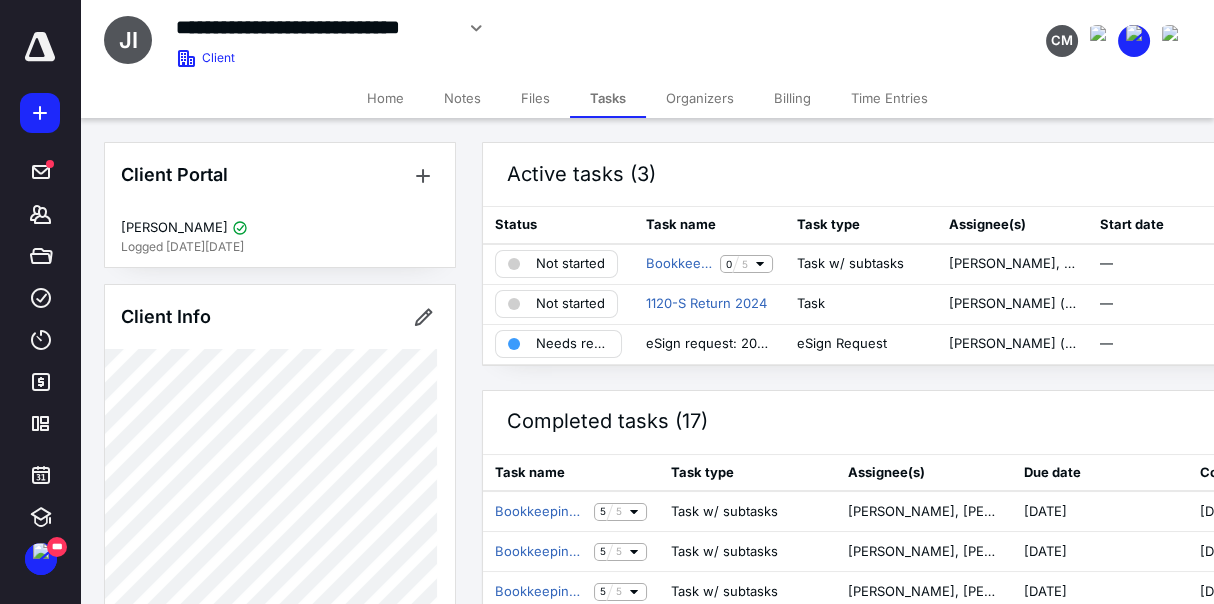 click on "Files" at bounding box center (535, 98) 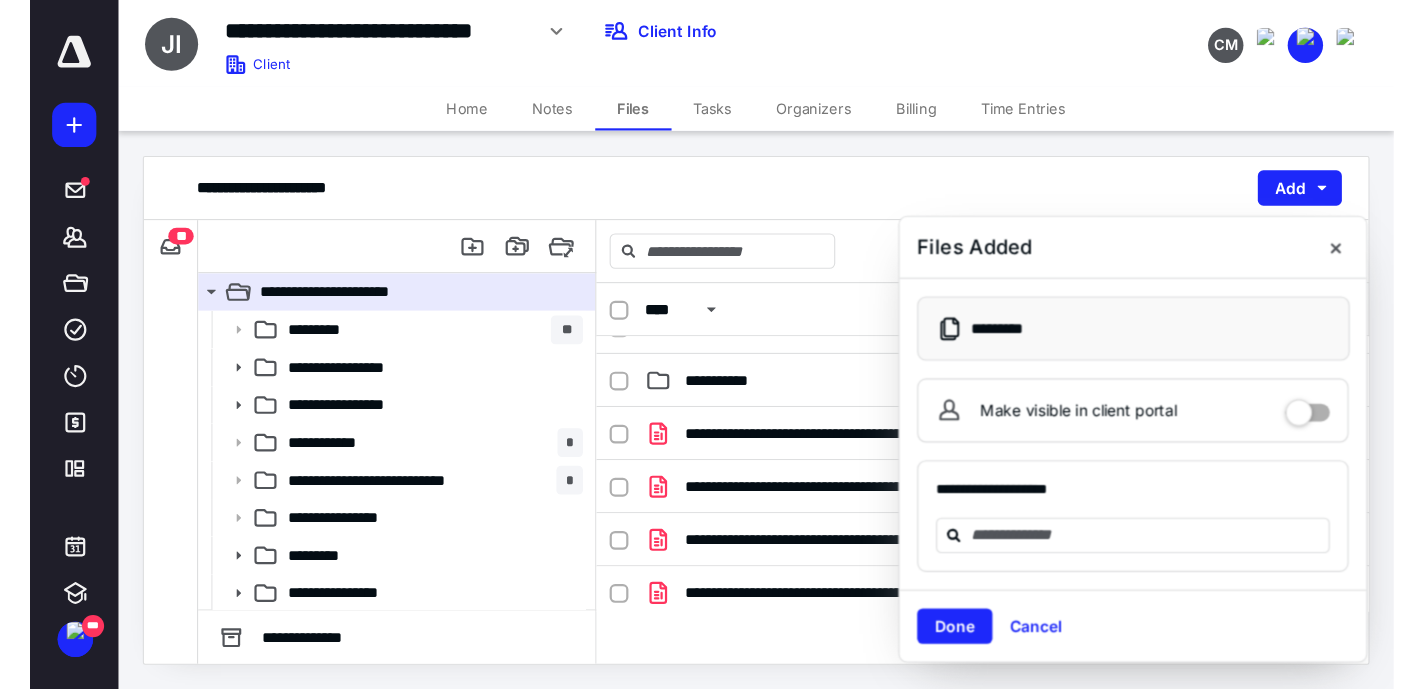 scroll, scrollTop: 479, scrollLeft: 0, axis: vertical 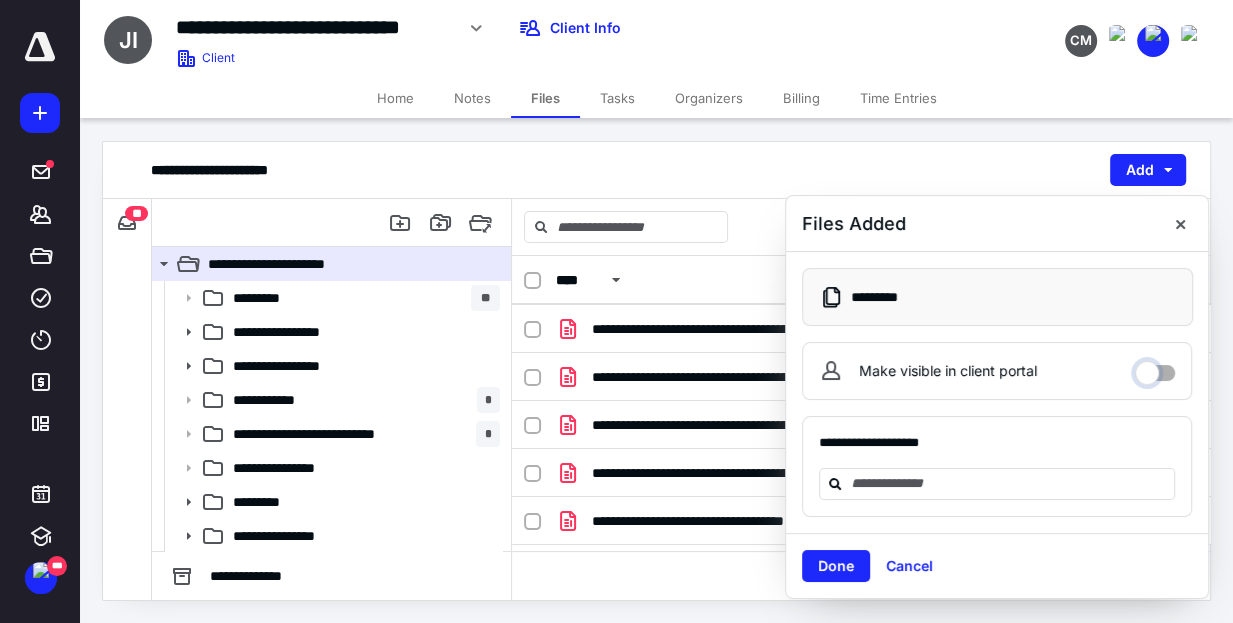 click on "Make visible in client portal" at bounding box center [1155, 368] 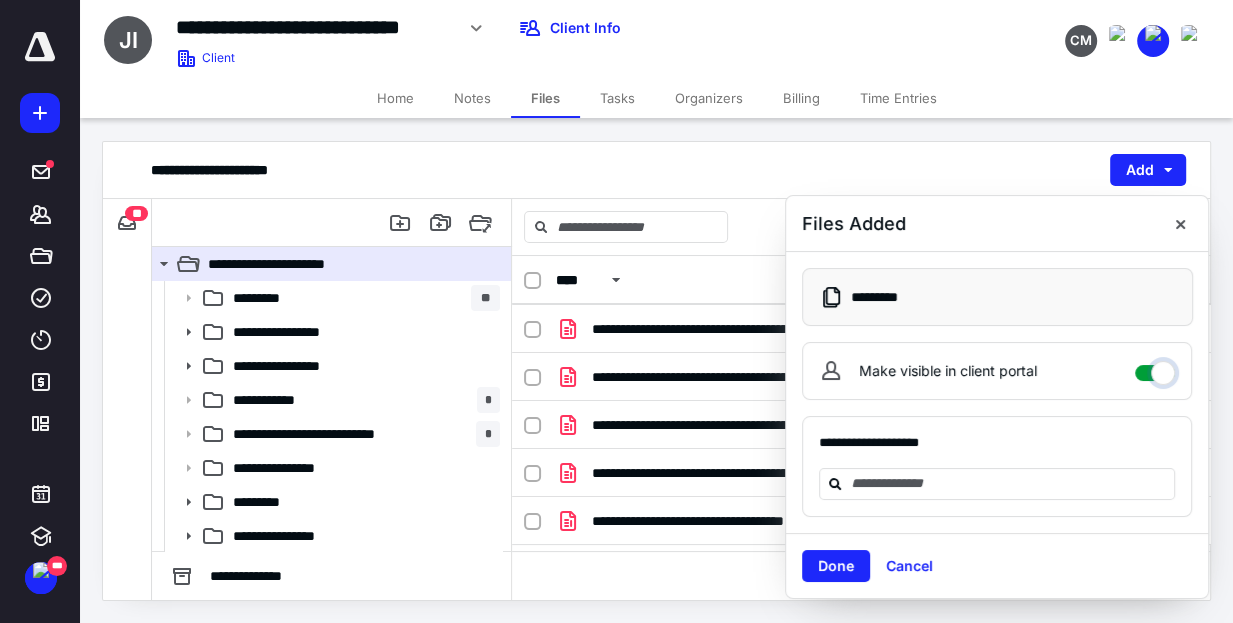 checkbox on "****" 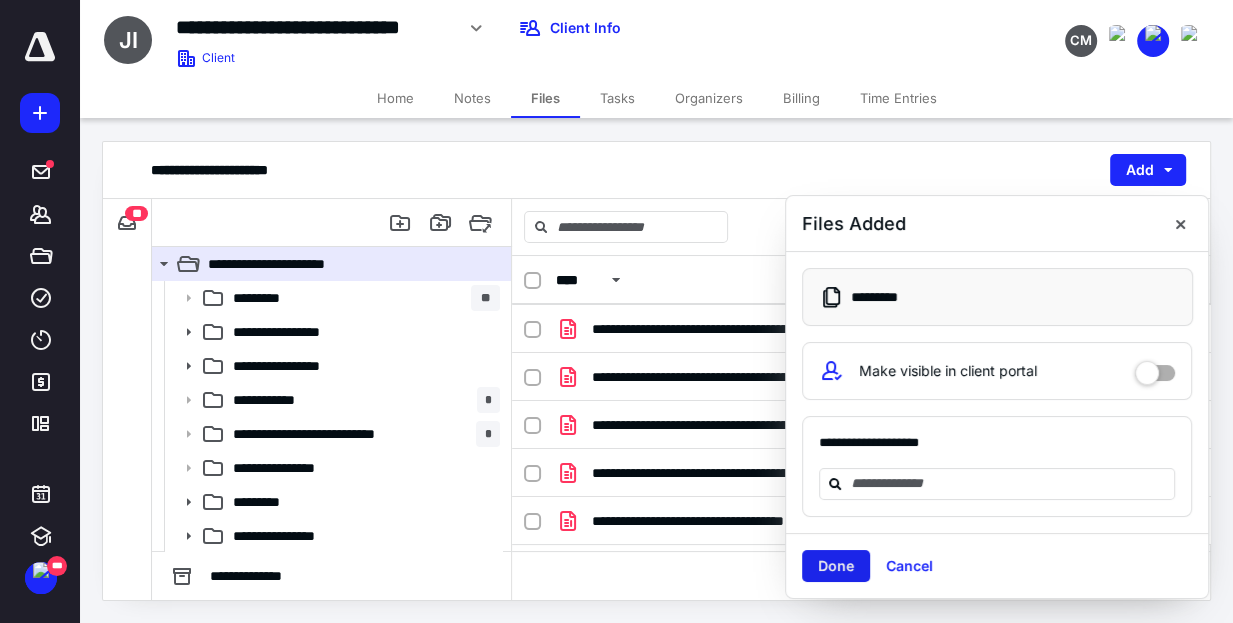 click on "Done" at bounding box center (836, 566) 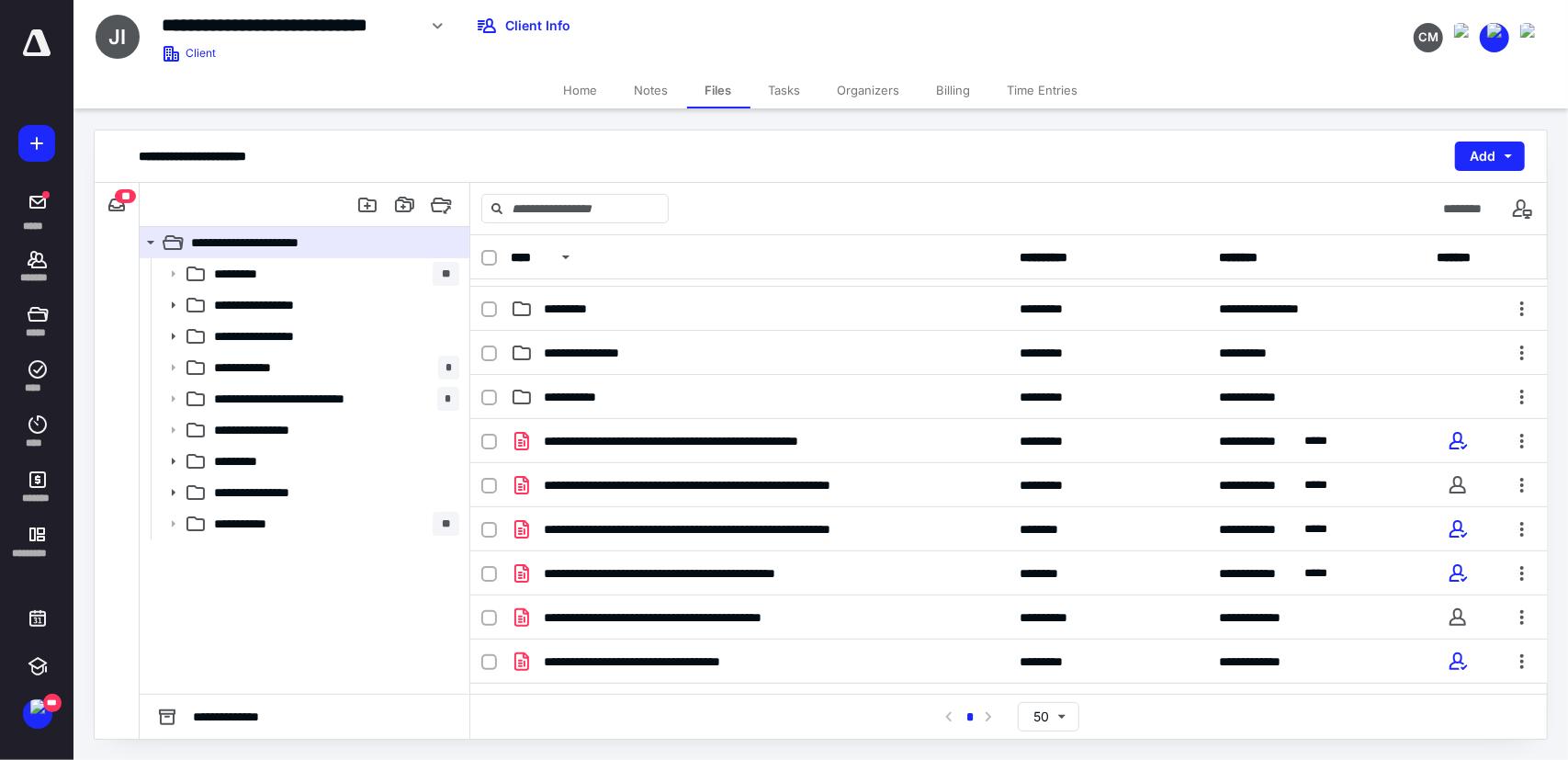 scroll, scrollTop: 255, scrollLeft: 0, axis: vertical 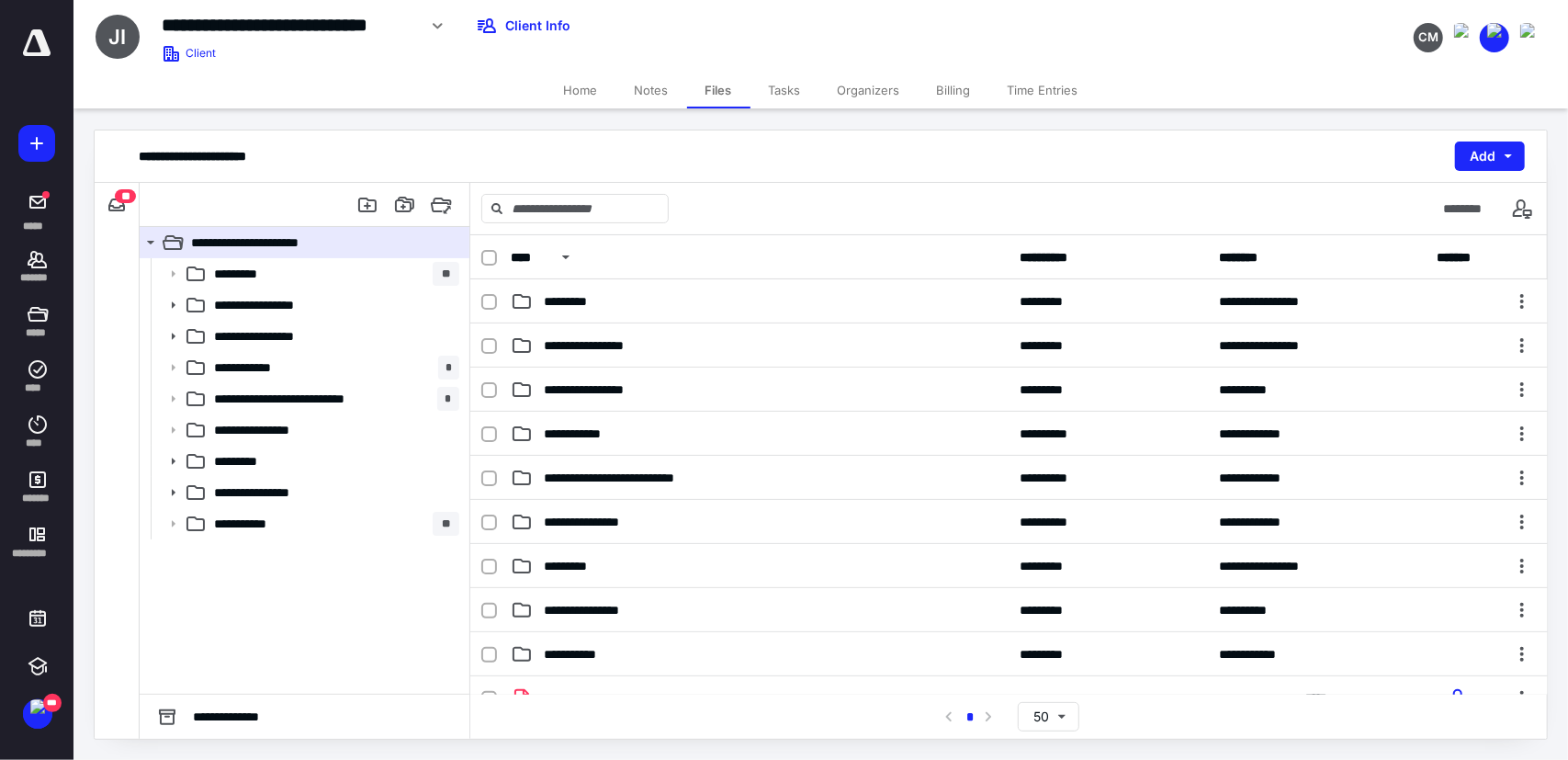 click on "**********" at bounding box center (820, 156) 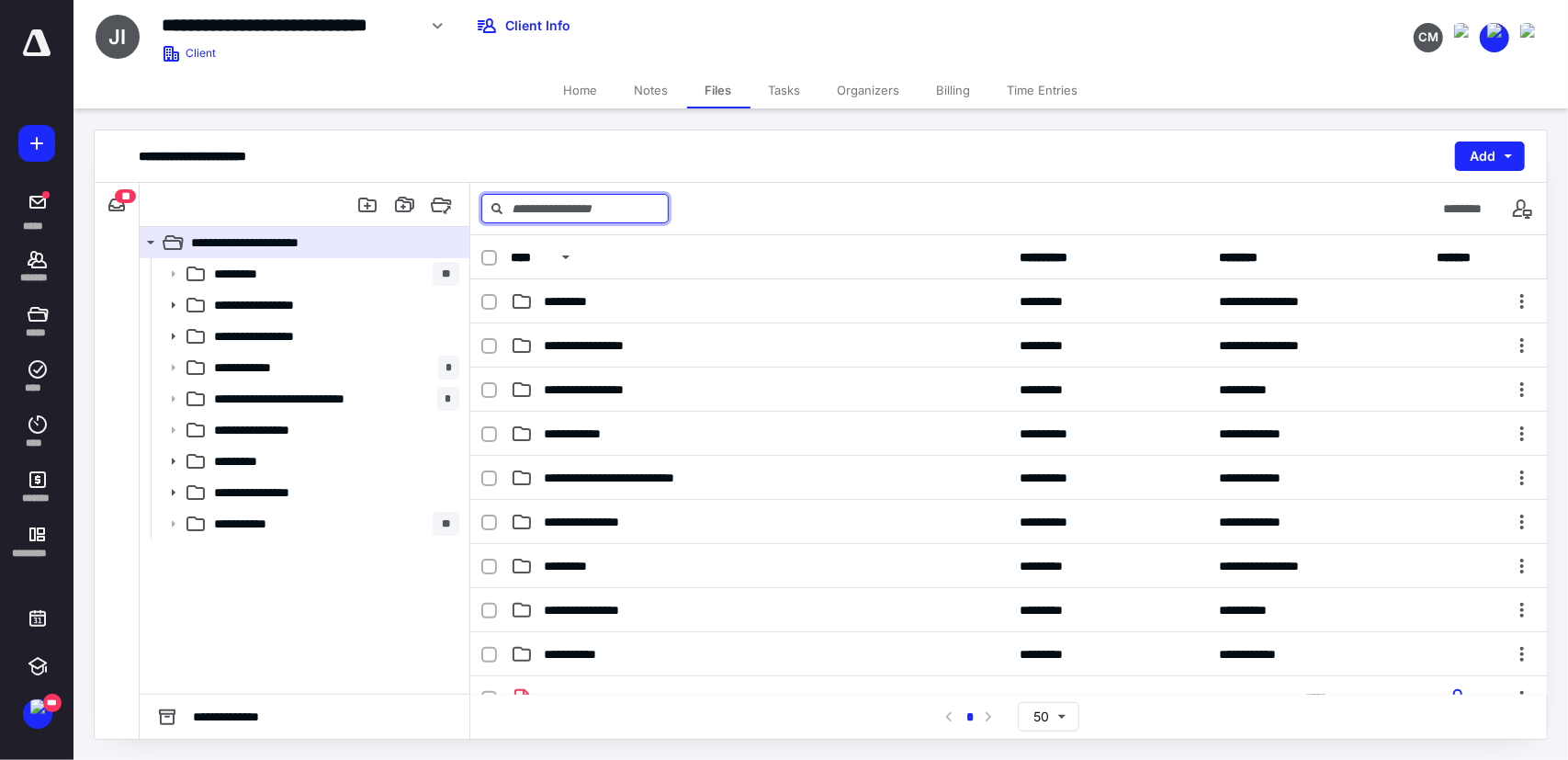 click at bounding box center [575, 209] 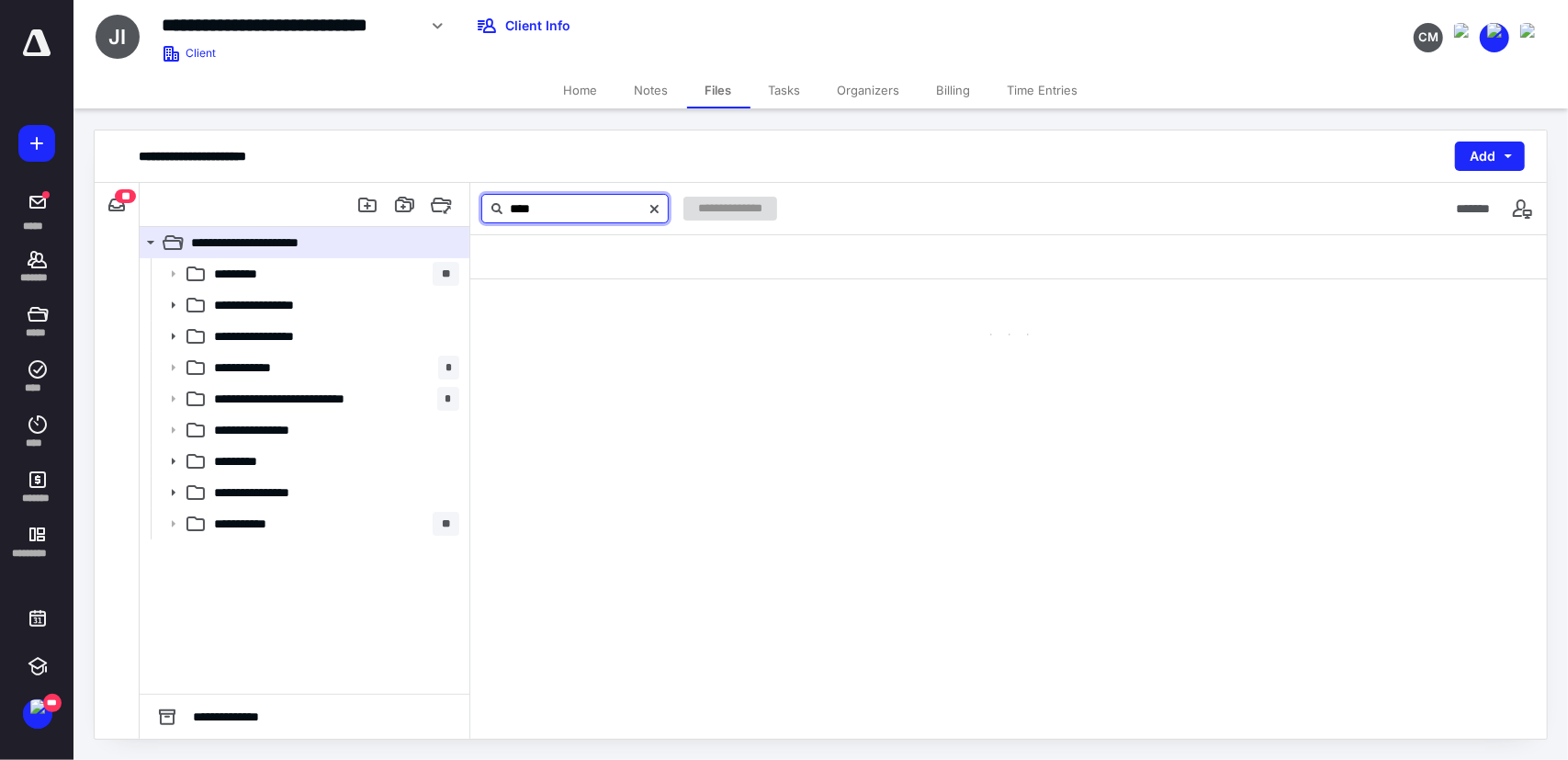 type on "****" 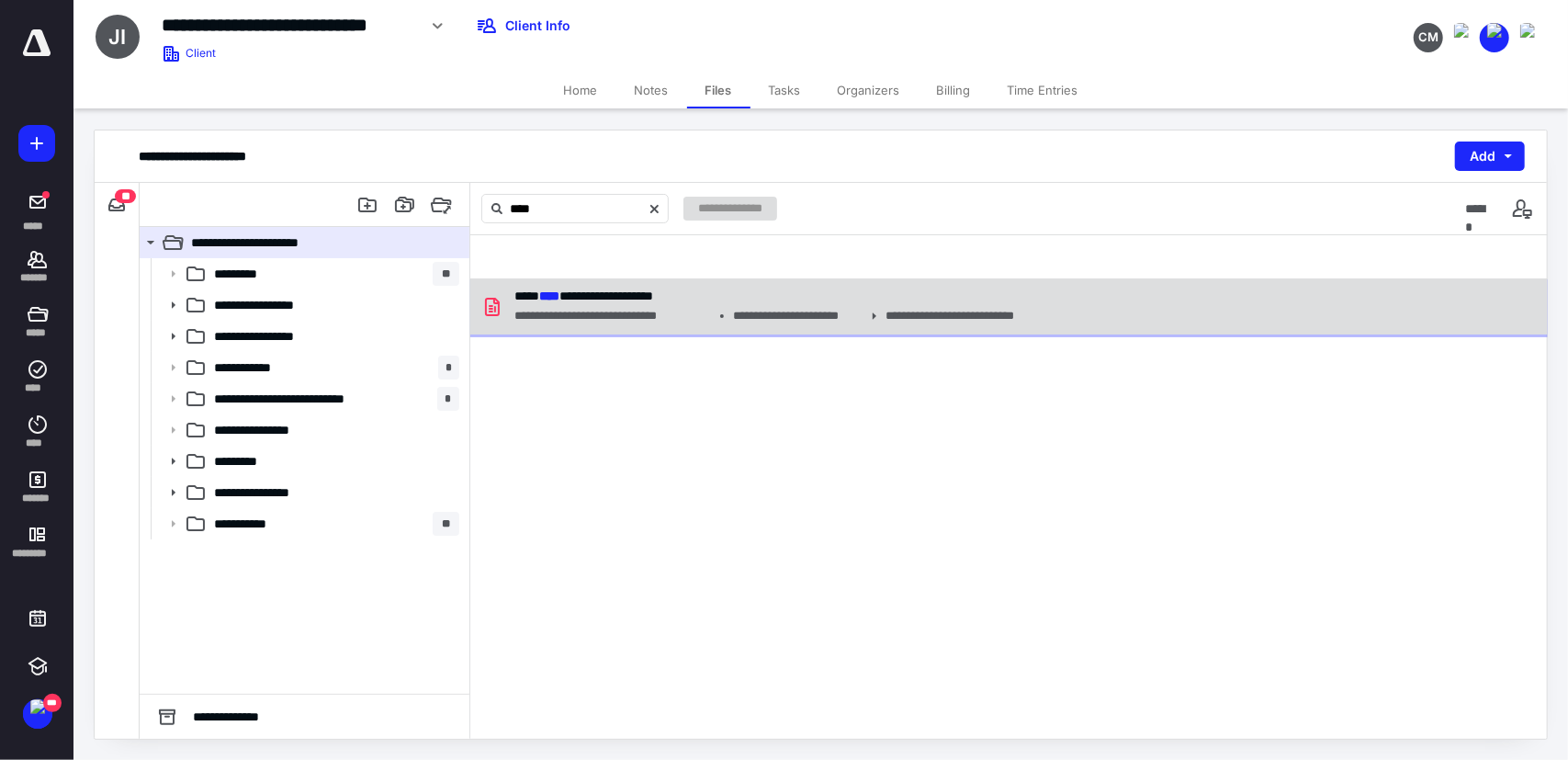 click on "**********" at bounding box center [1009, 307] 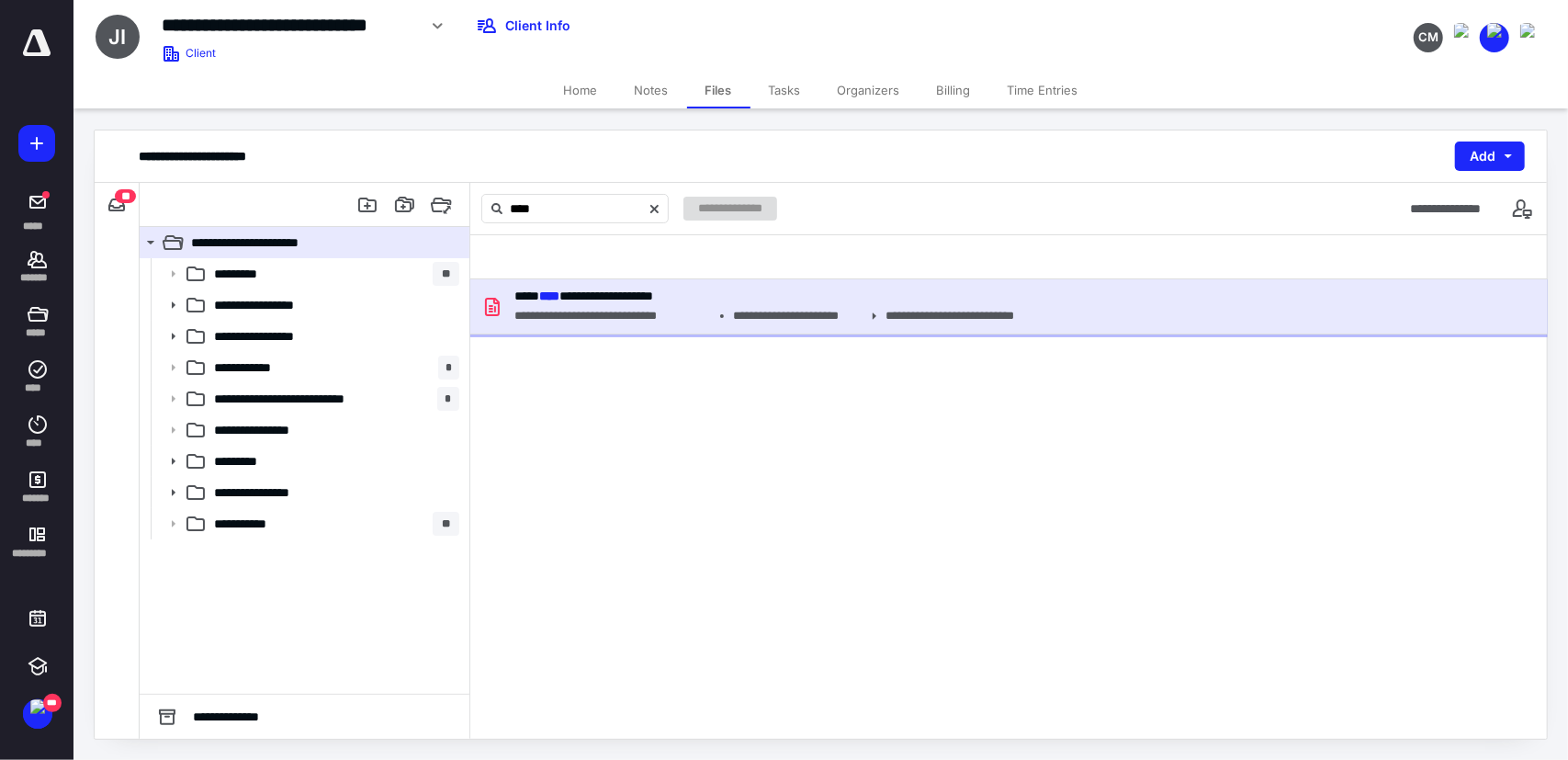 click on "**********" at bounding box center [1009, 307] 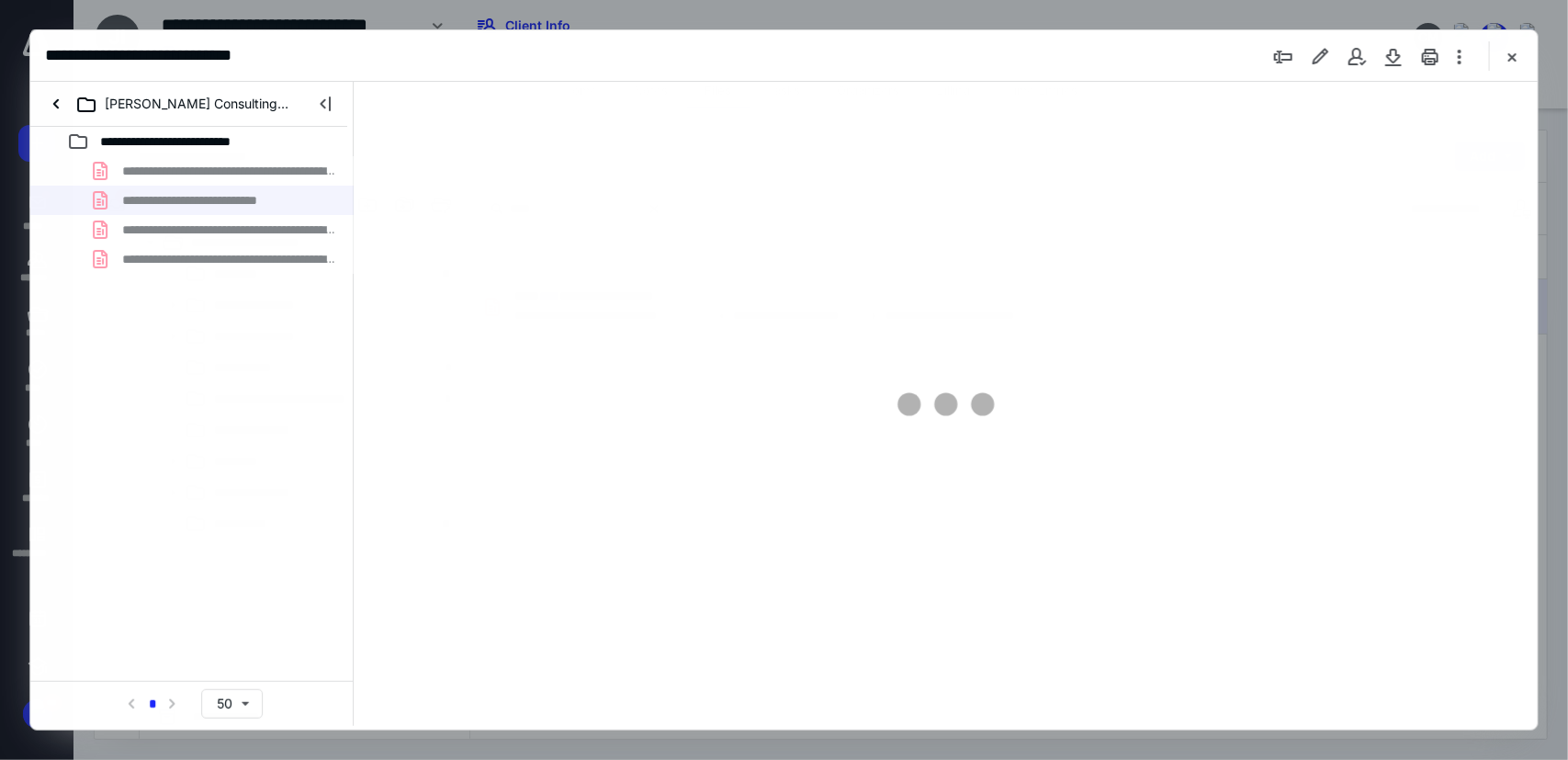 scroll, scrollTop: 0, scrollLeft: 0, axis: both 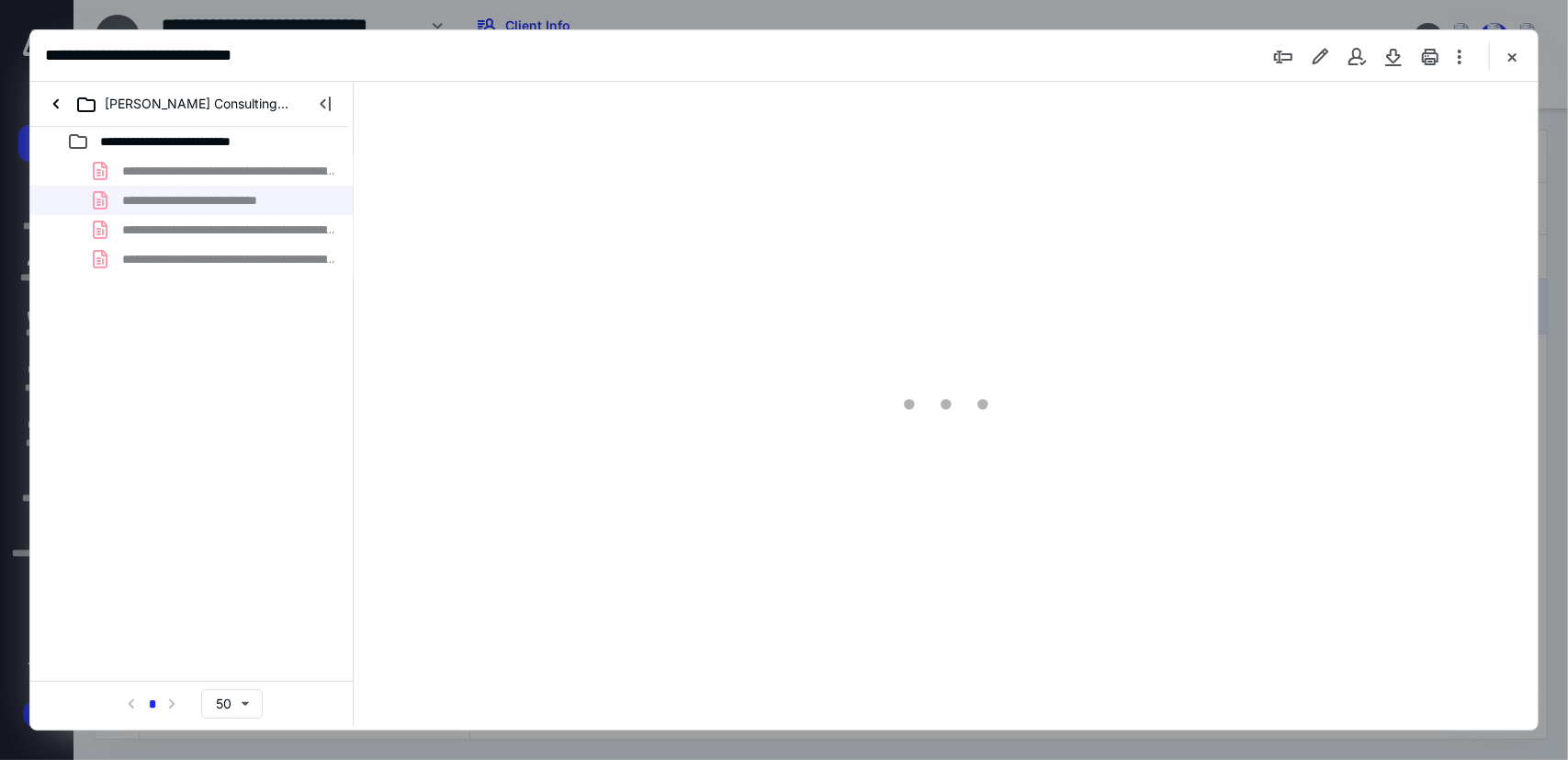 type on "79" 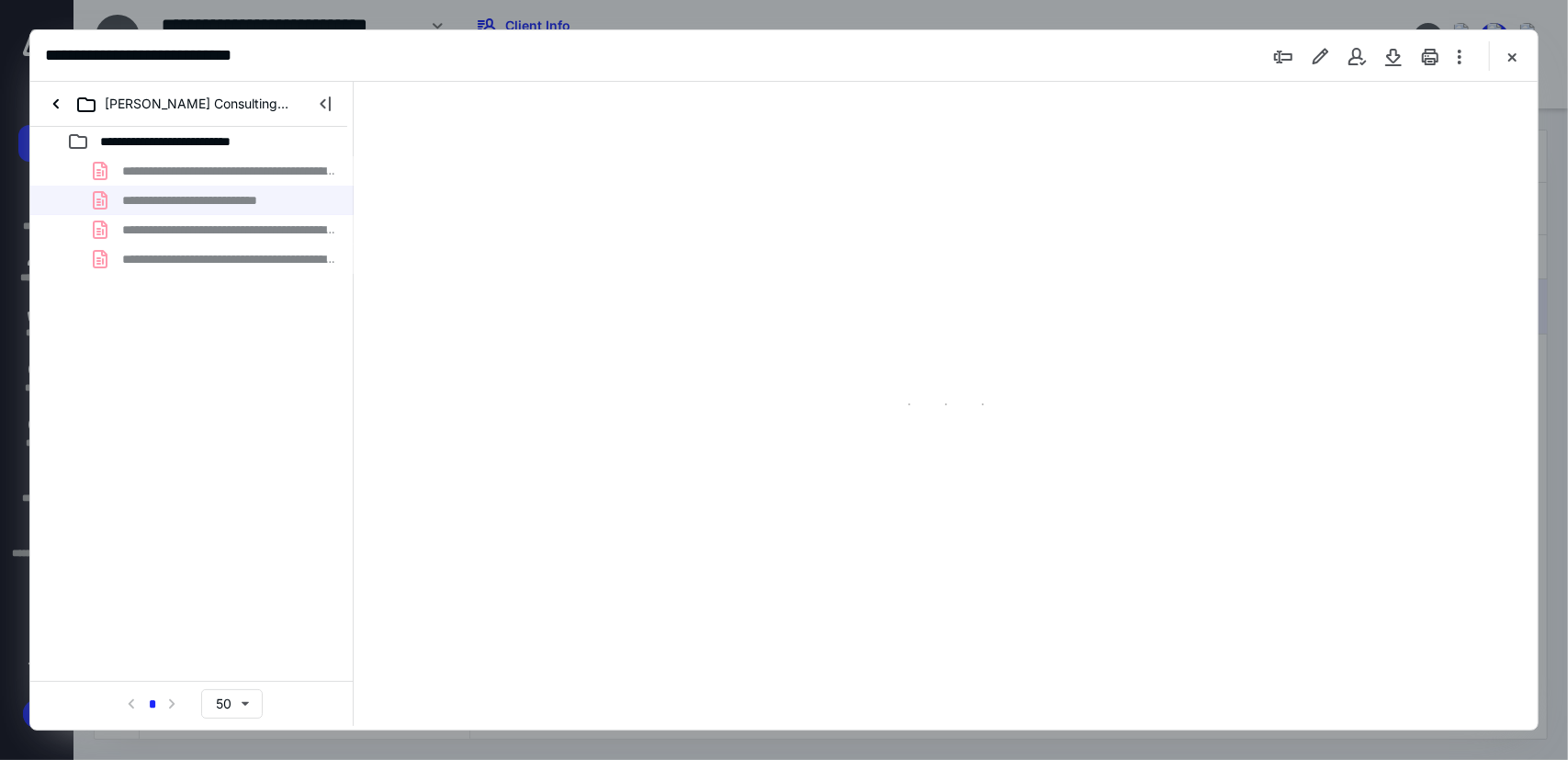scroll, scrollTop: 73, scrollLeft: 0, axis: vertical 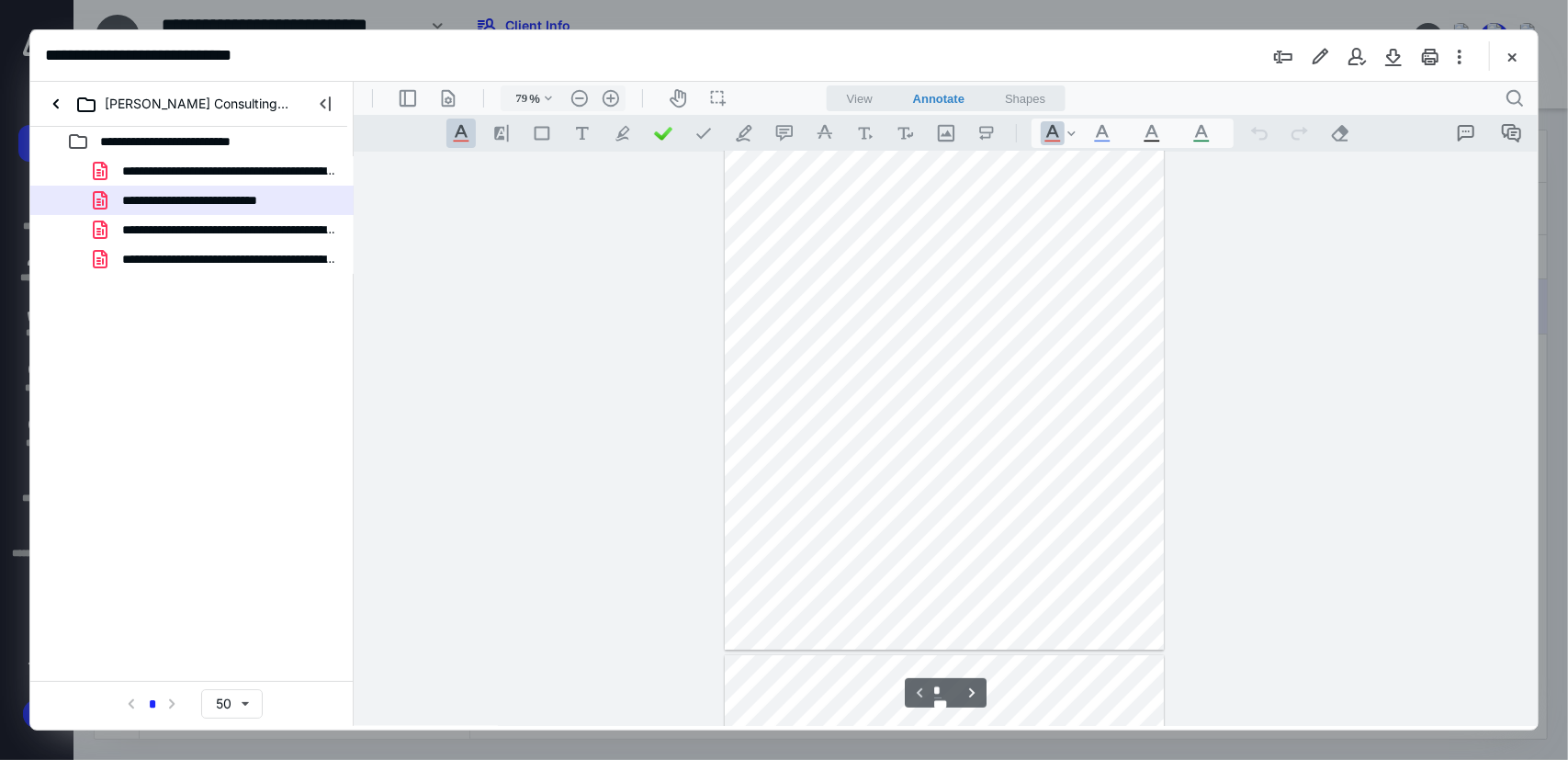 drag, startPoint x: 1529, startPoint y: 205, endPoint x: 1506, endPoint y: 558, distance: 353.7485 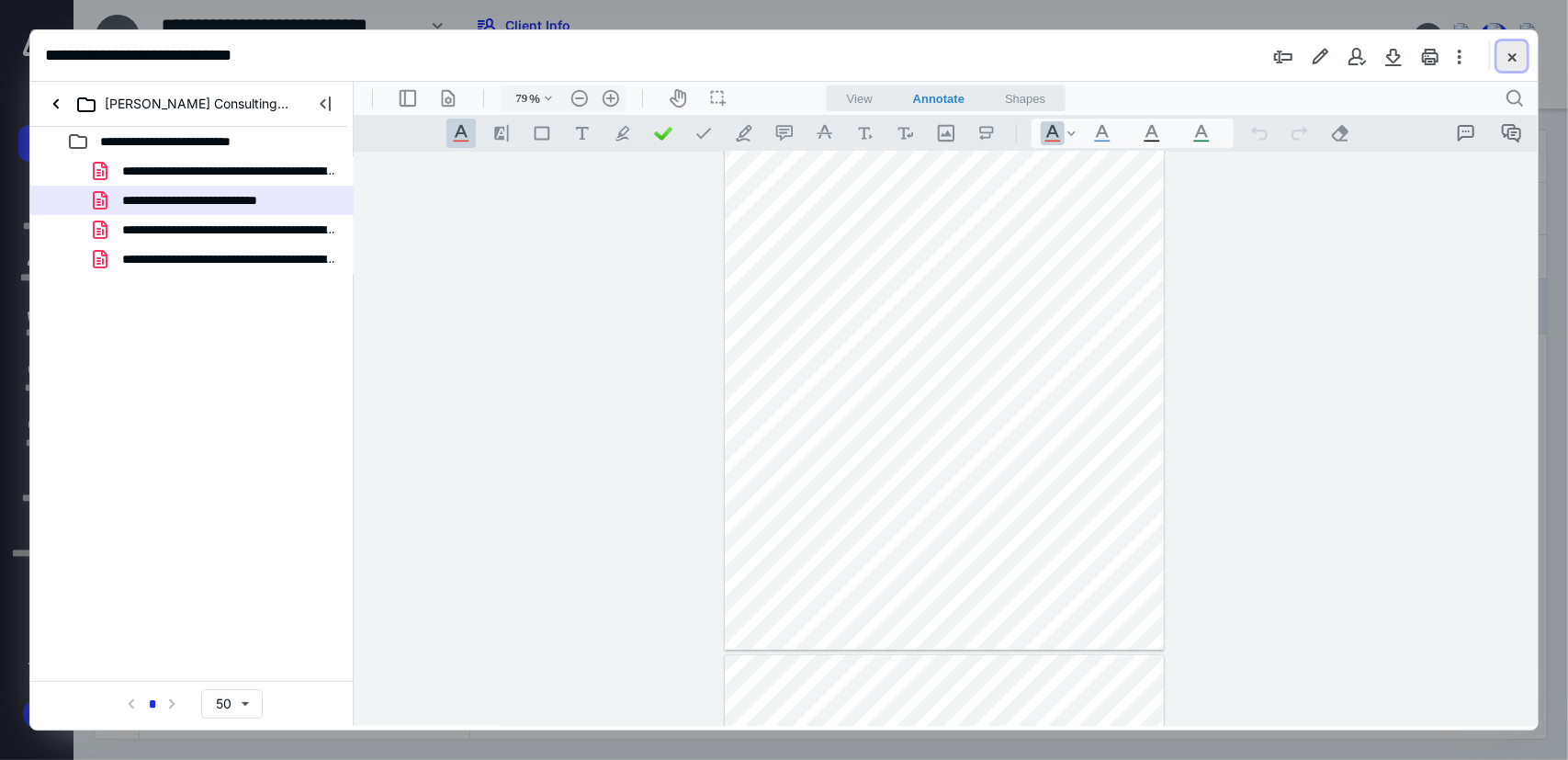 click at bounding box center [1512, 56] 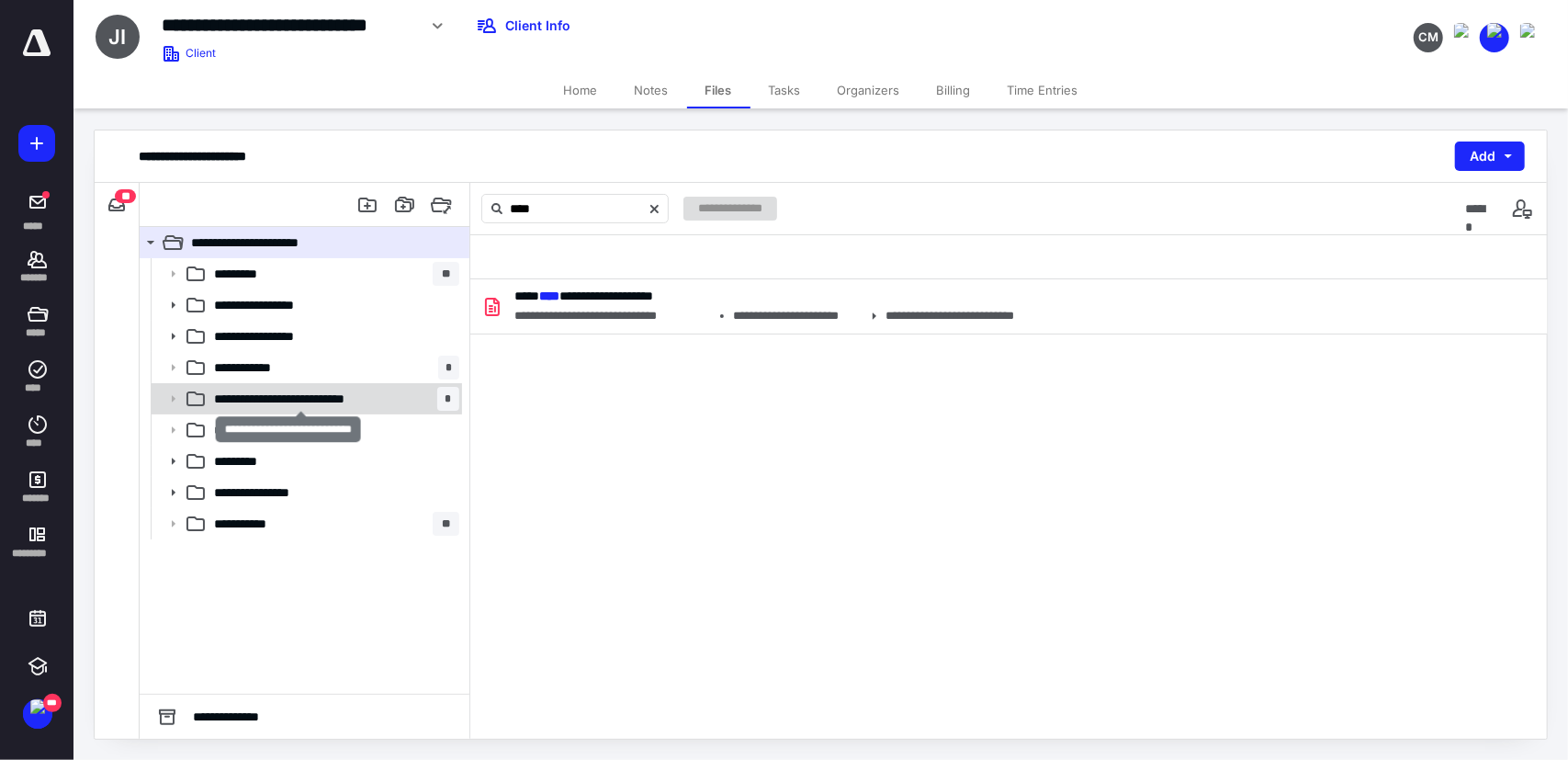 click on "**********" at bounding box center (302, 399) 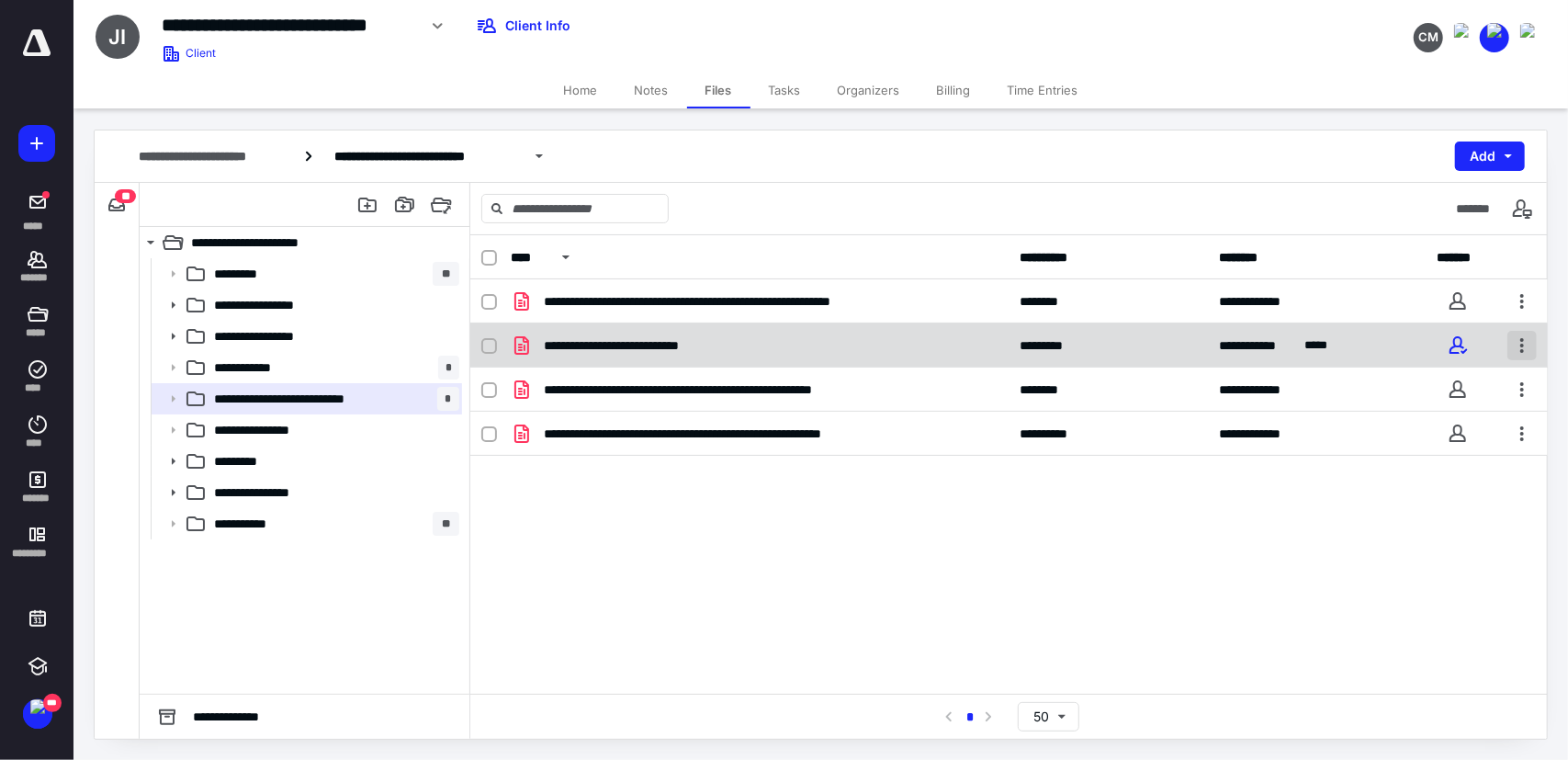 click at bounding box center (1522, 346) 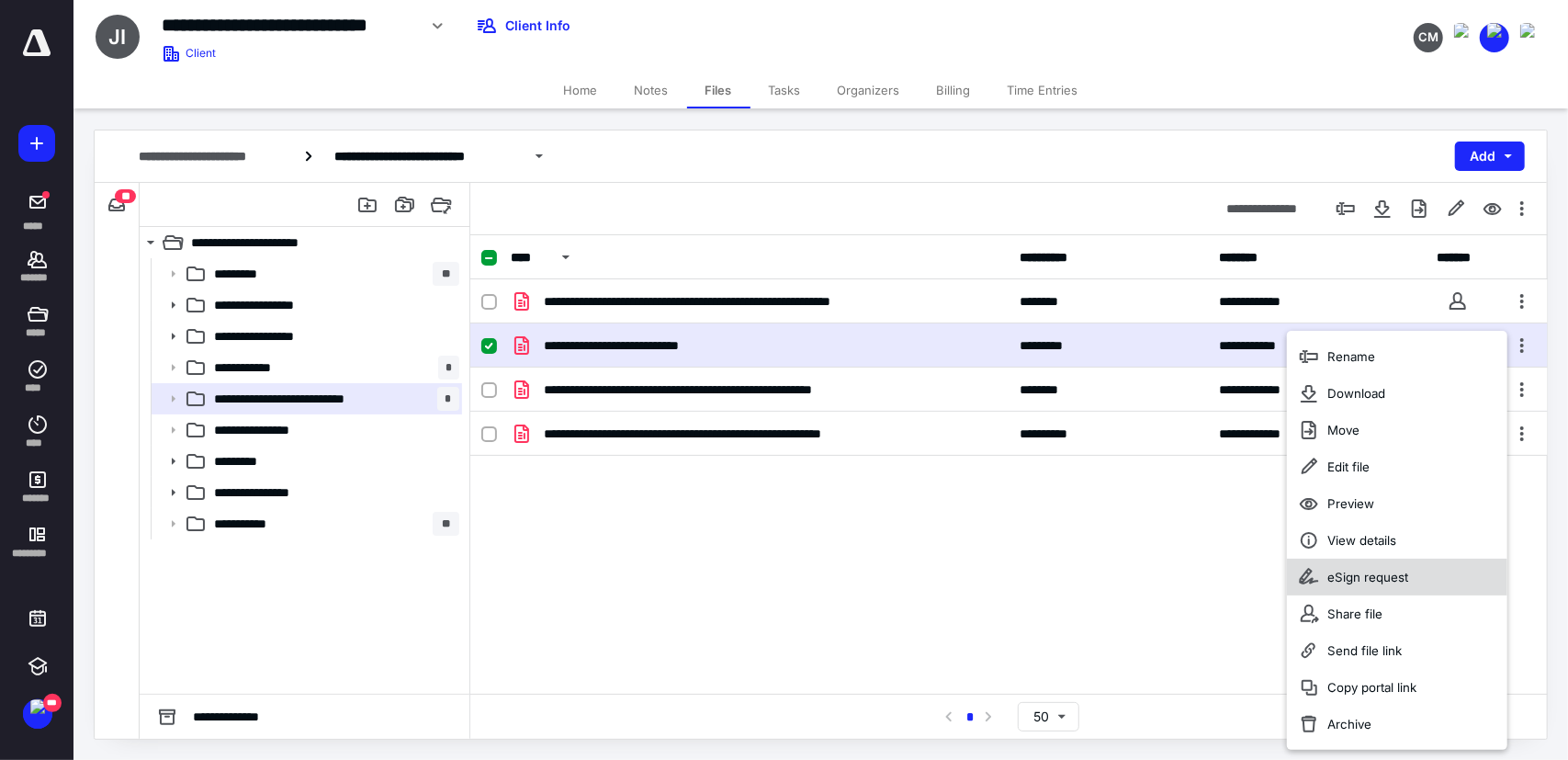 click on "eSign request" at bounding box center [1368, 577] 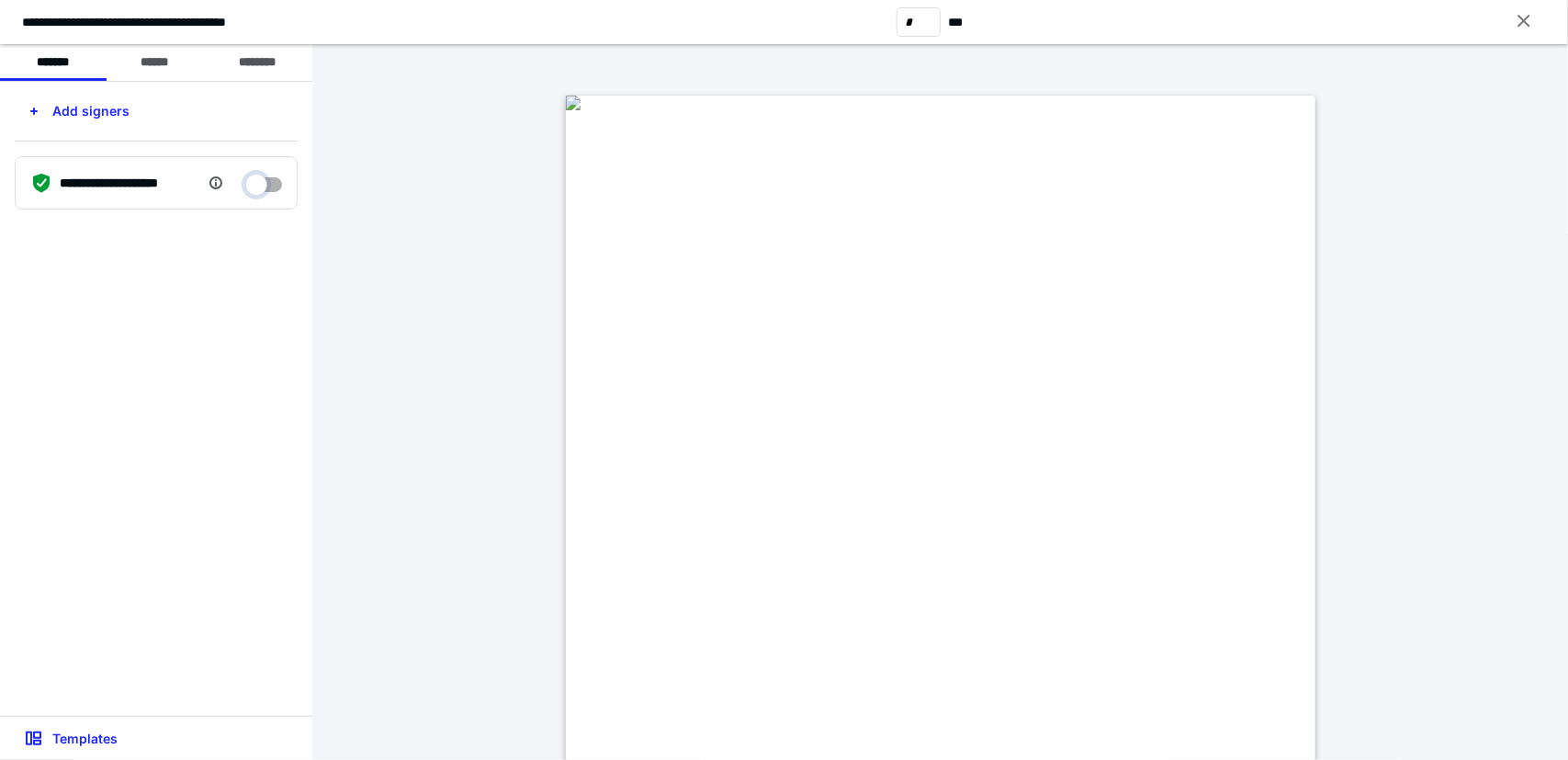 click at bounding box center [264, 180] 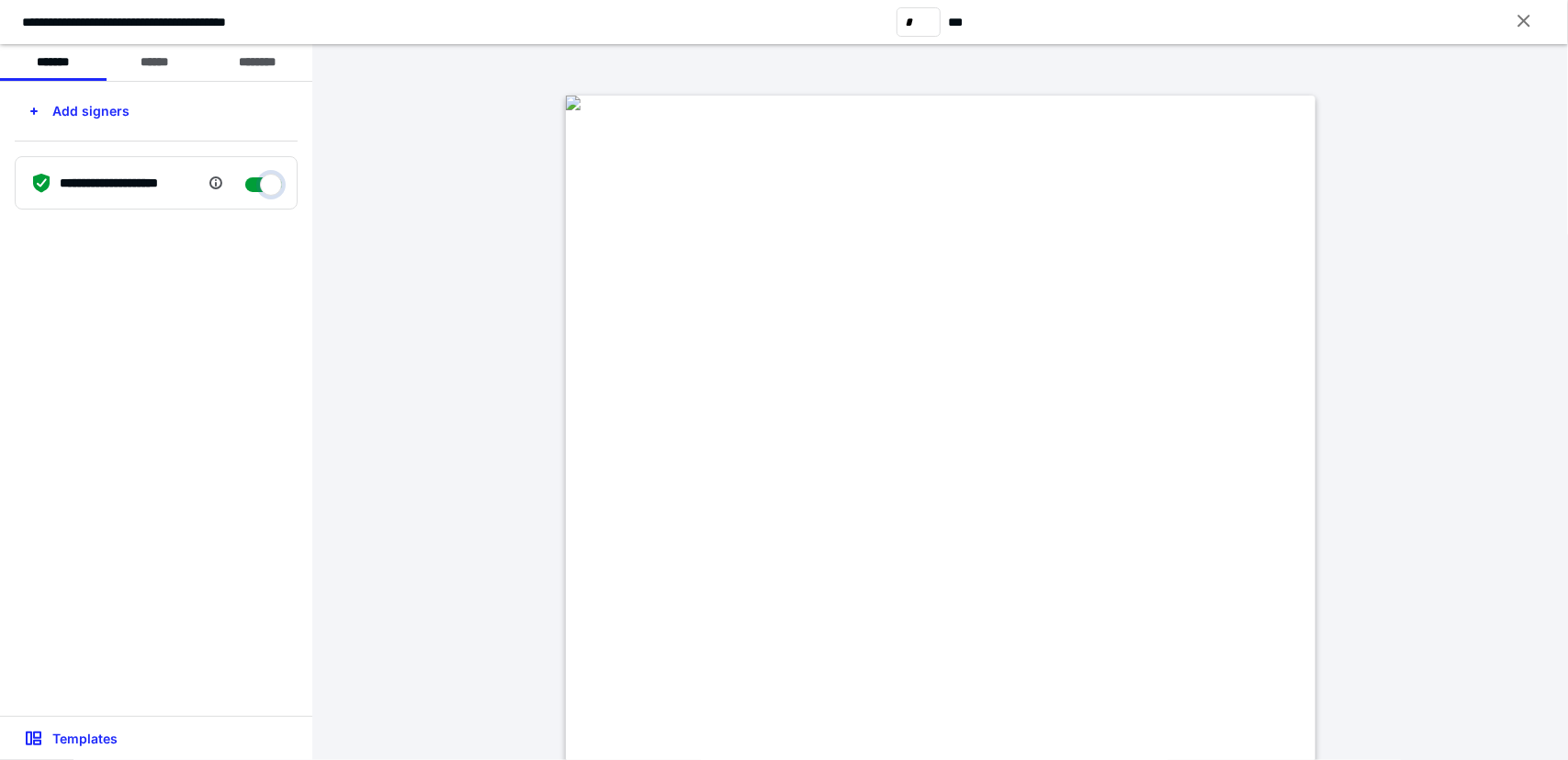 checkbox on "****" 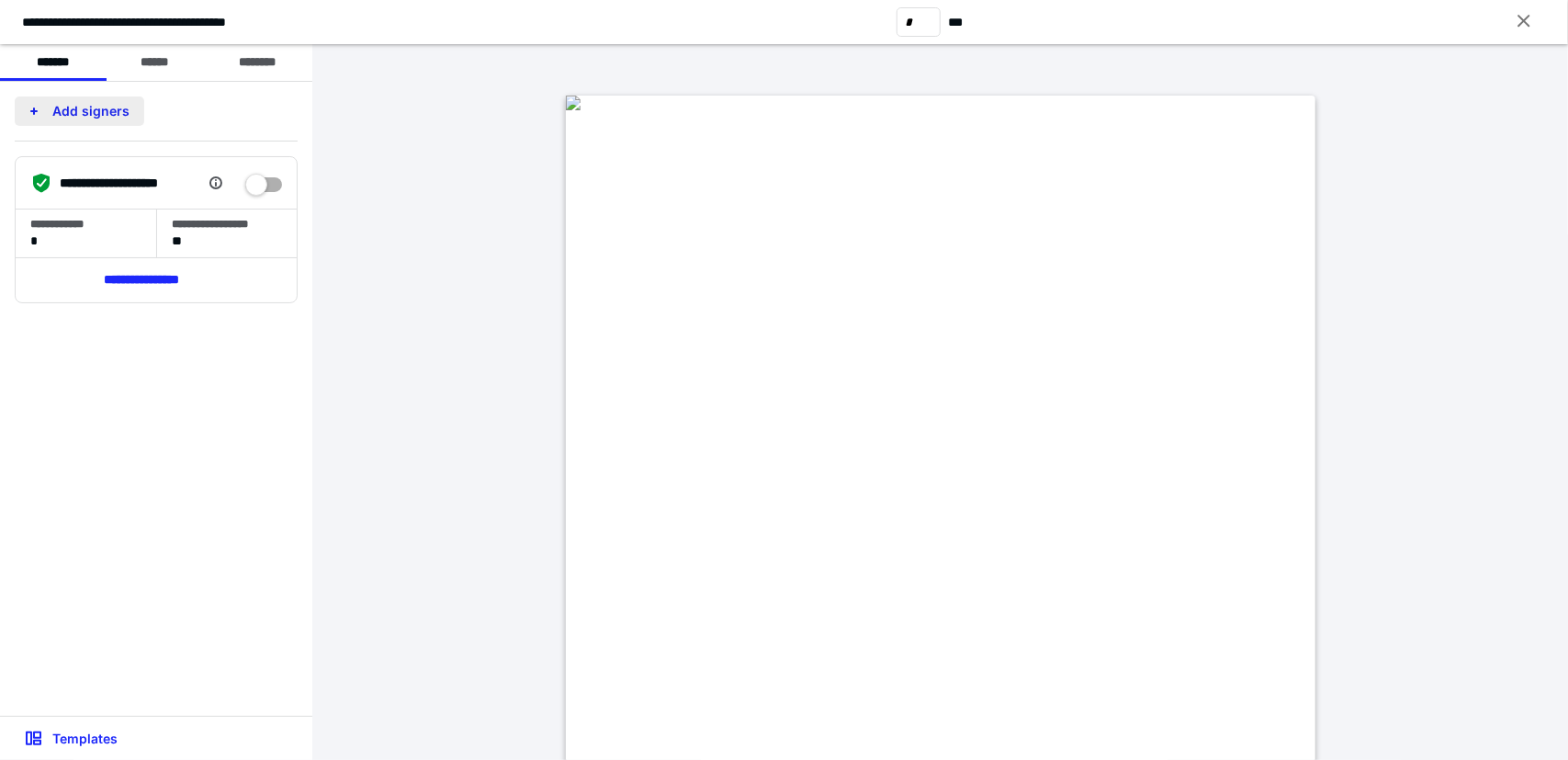 click on "Add signers" at bounding box center (79, 111) 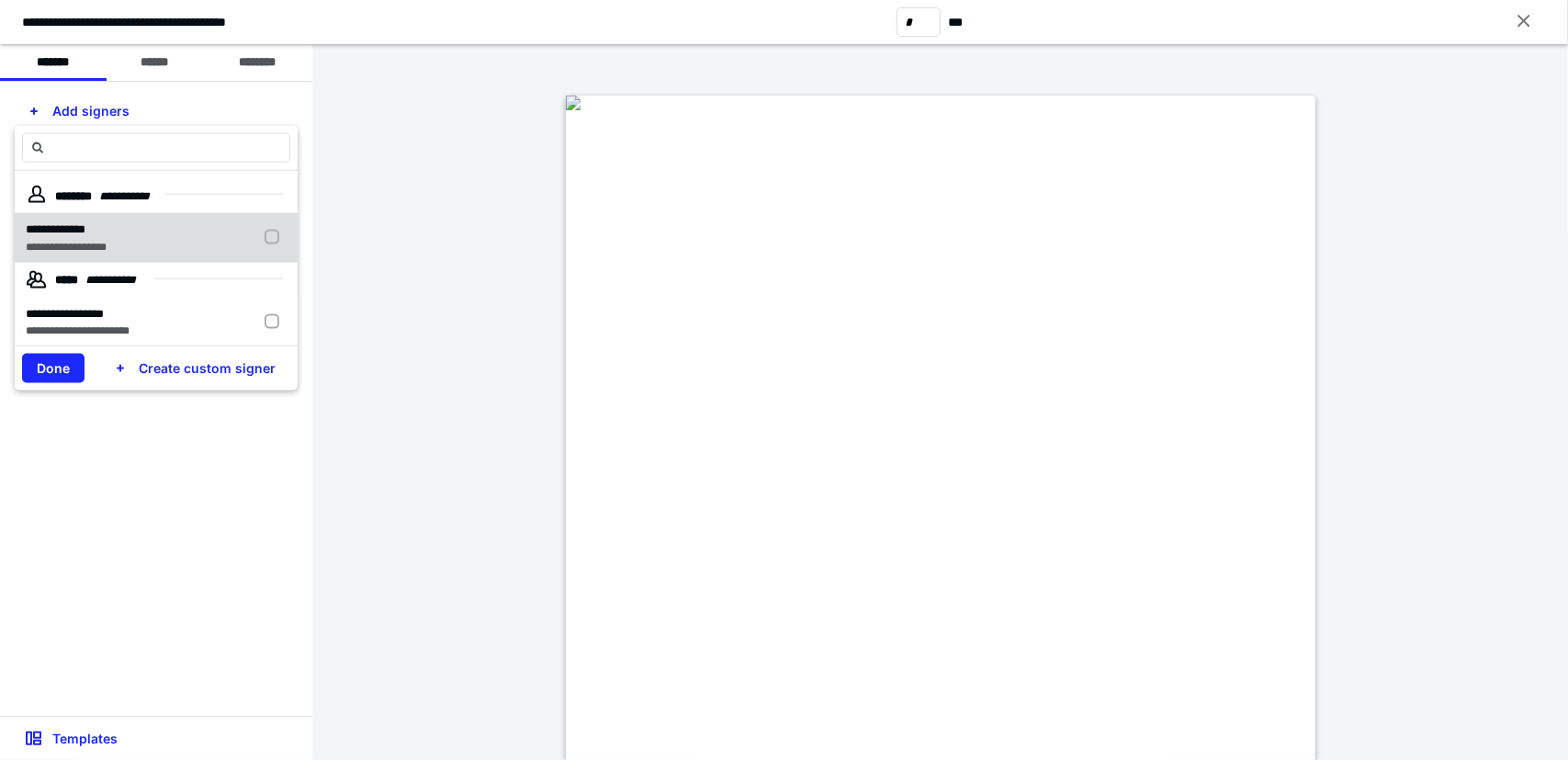 click on "**********" at bounding box center (66, 229) 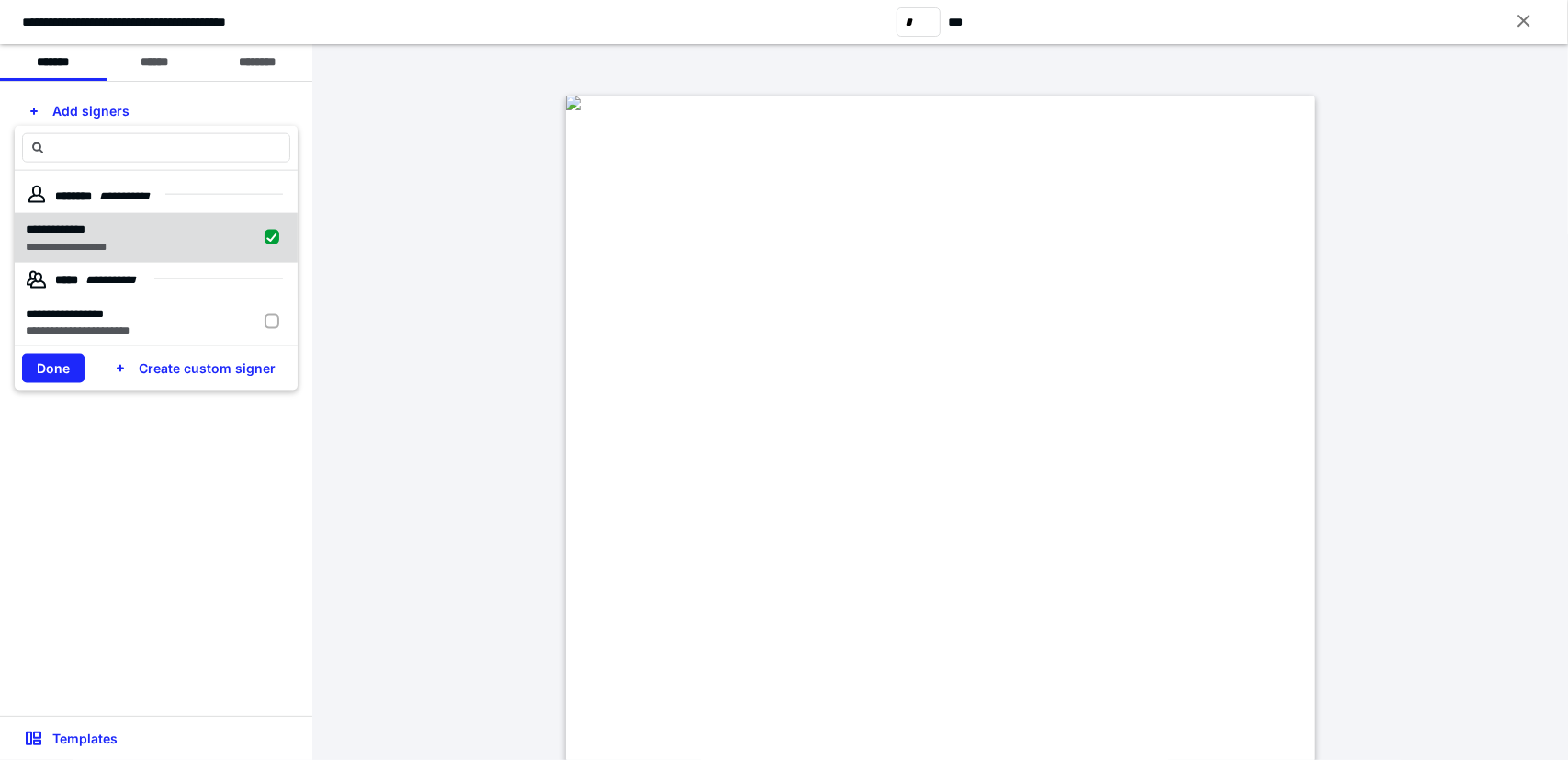 checkbox on "true" 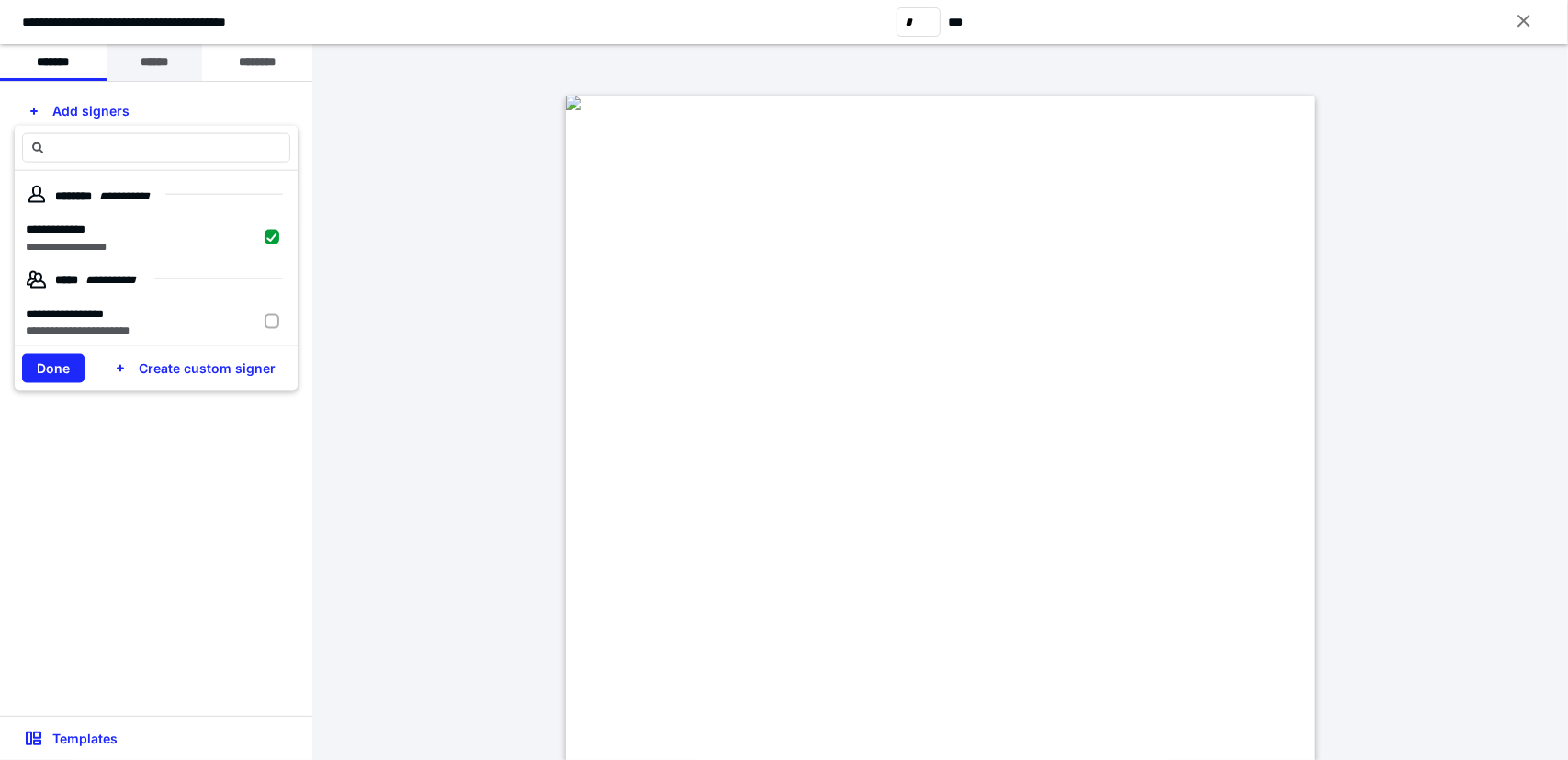 click on "******" at bounding box center (154, 62) 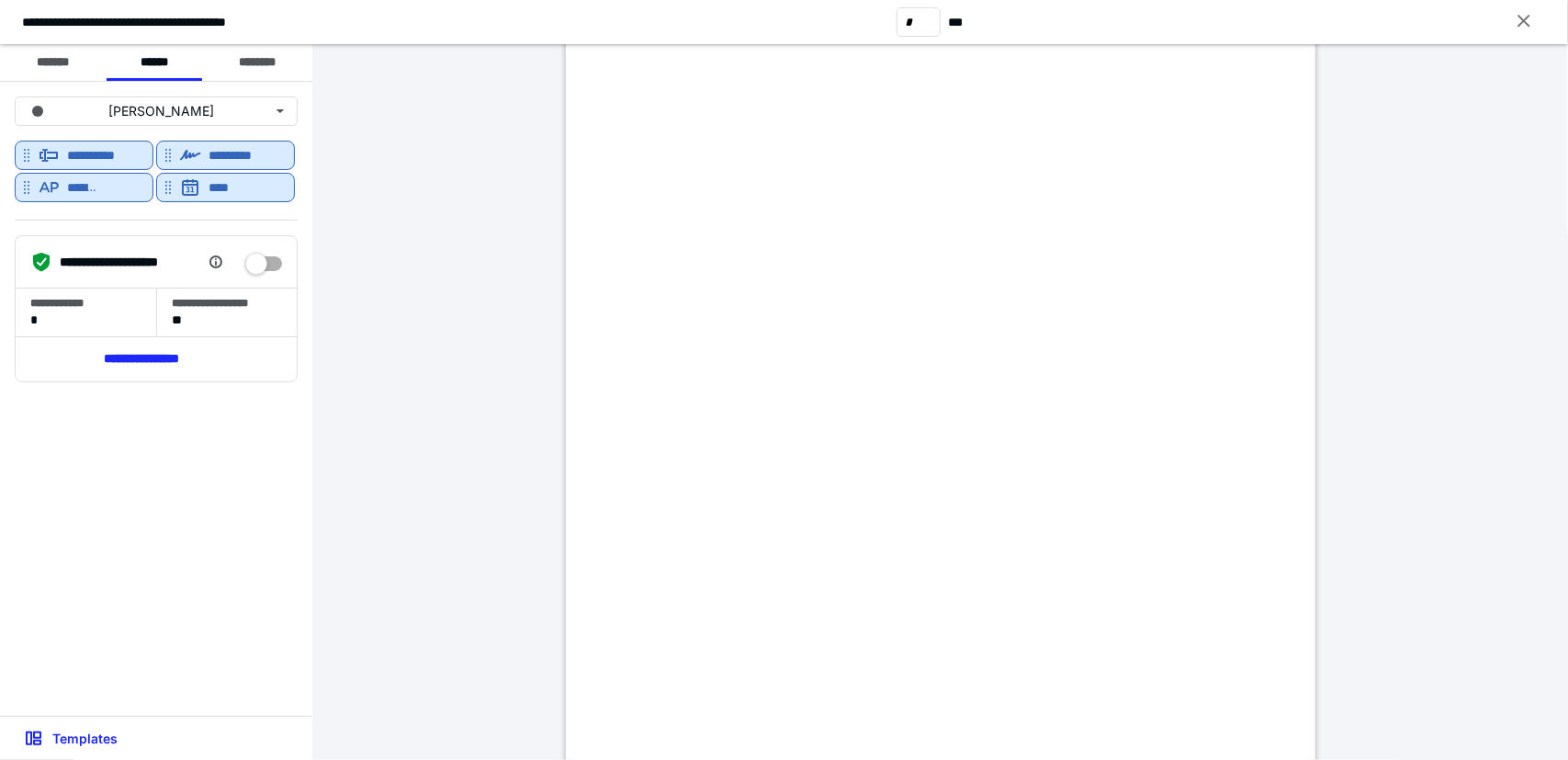 scroll, scrollTop: 1140, scrollLeft: 0, axis: vertical 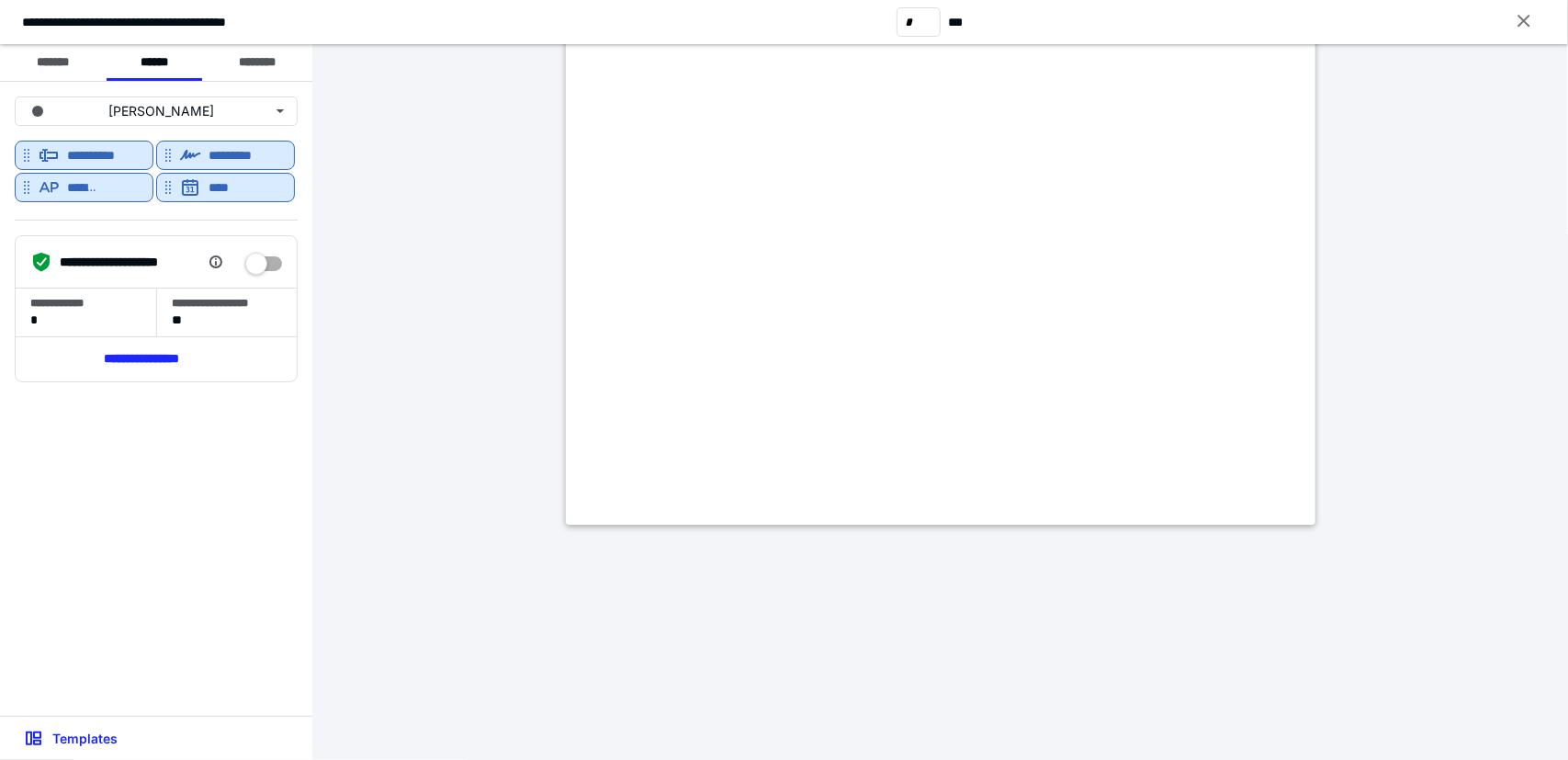 type on "*" 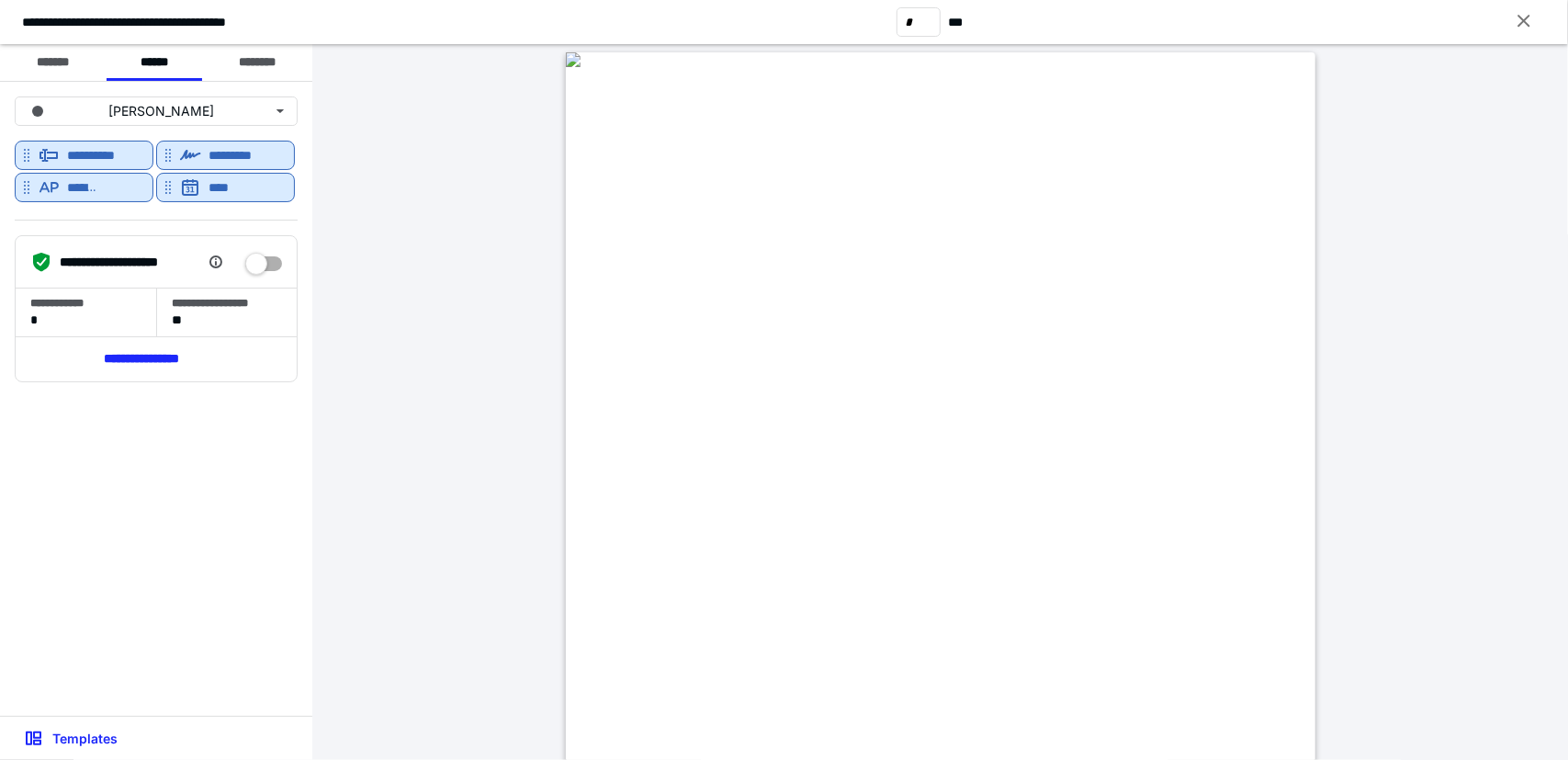 scroll, scrollTop: 22, scrollLeft: 0, axis: vertical 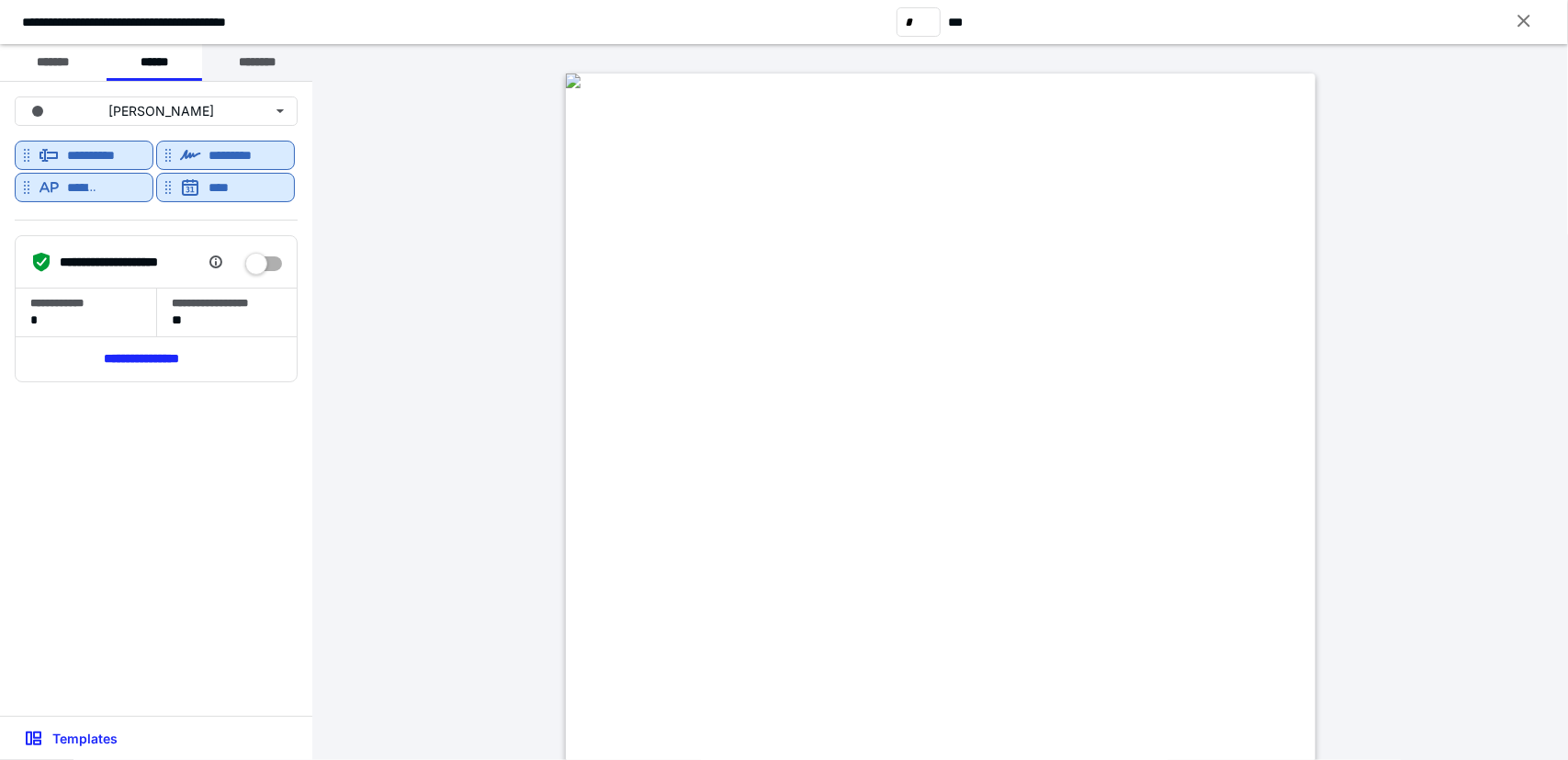 click on "********" at bounding box center (257, 62) 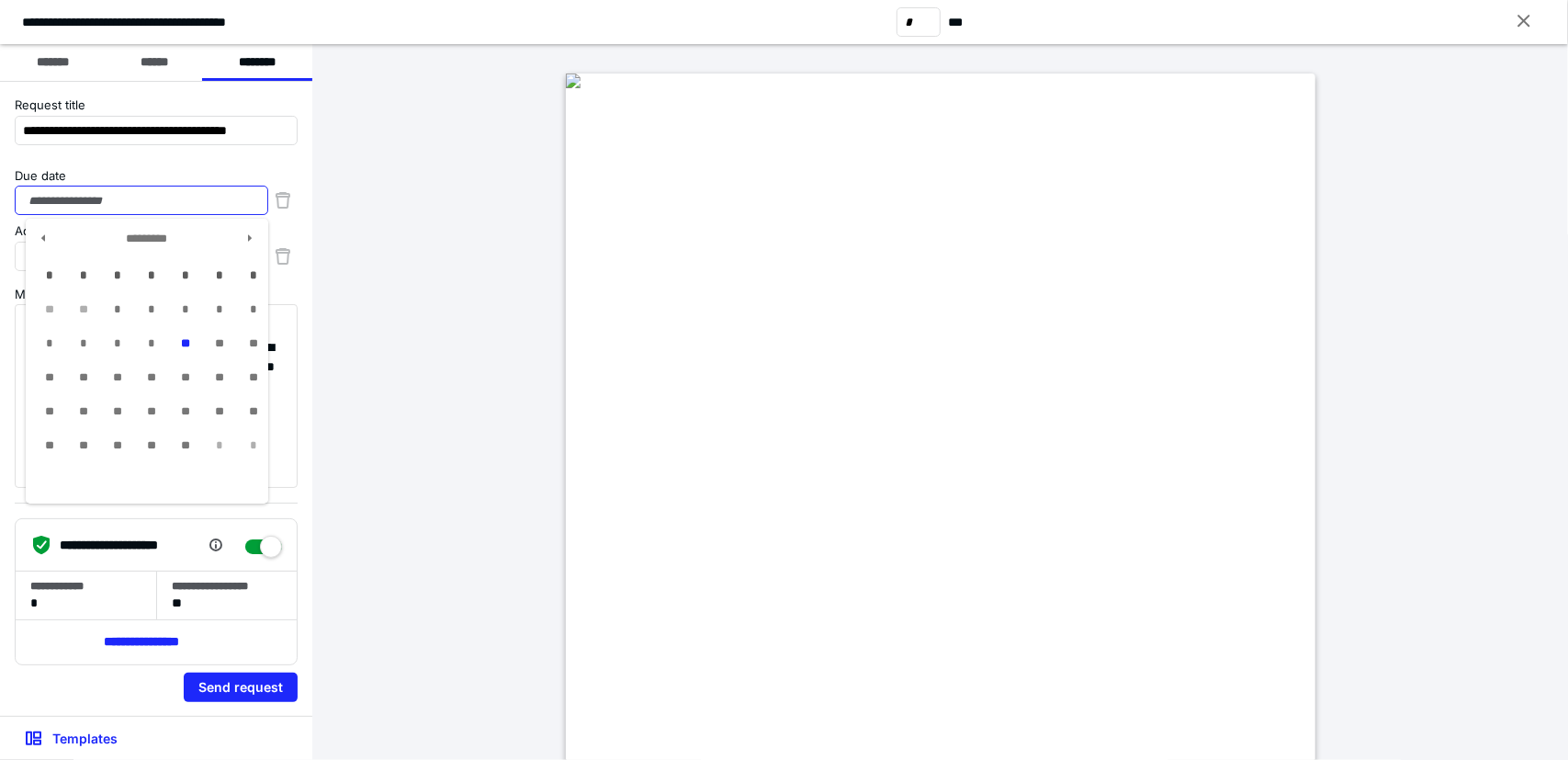 click on "Due date" at bounding box center (141, 200) 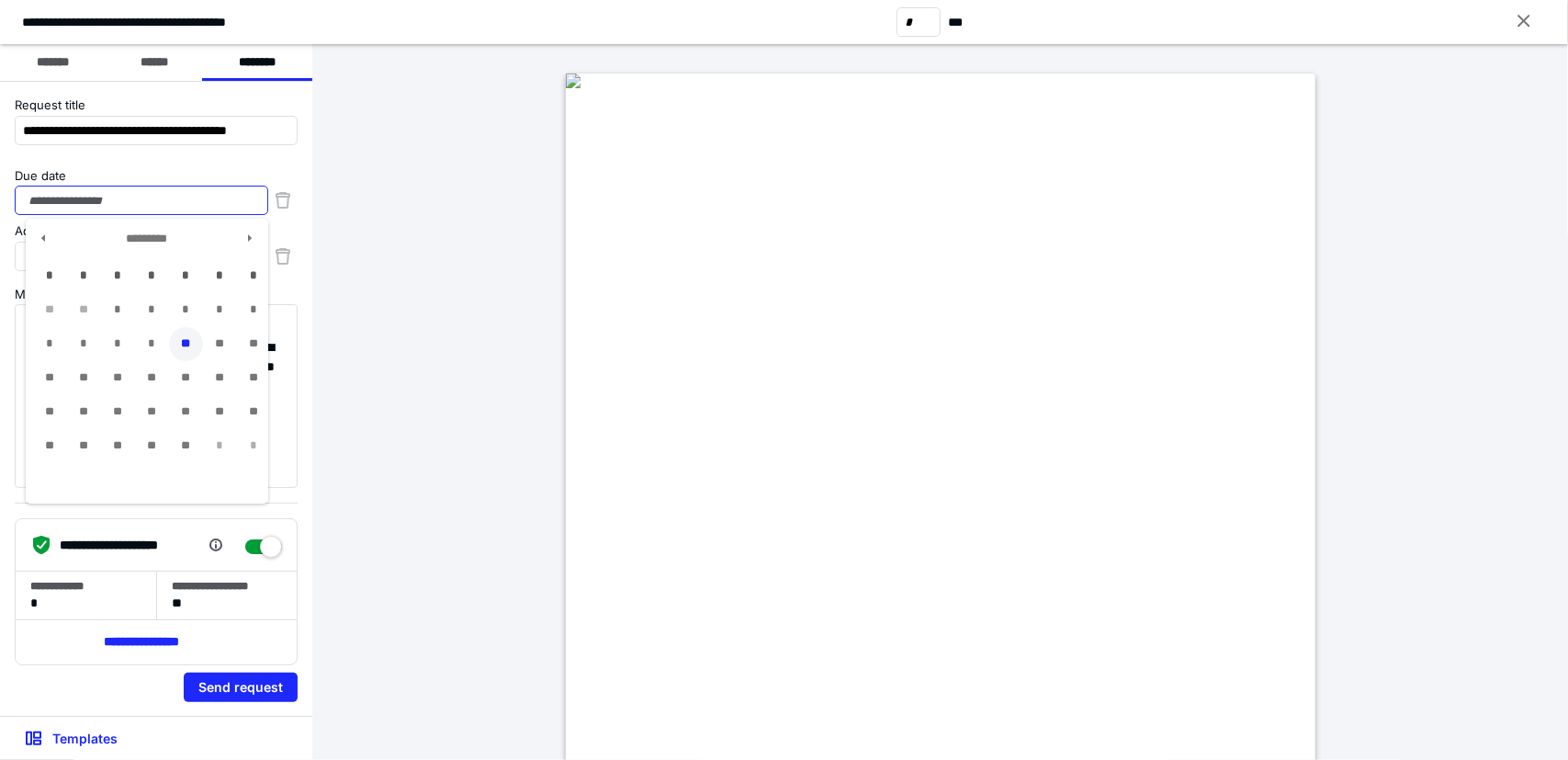 click on "**" at bounding box center [186, 344] 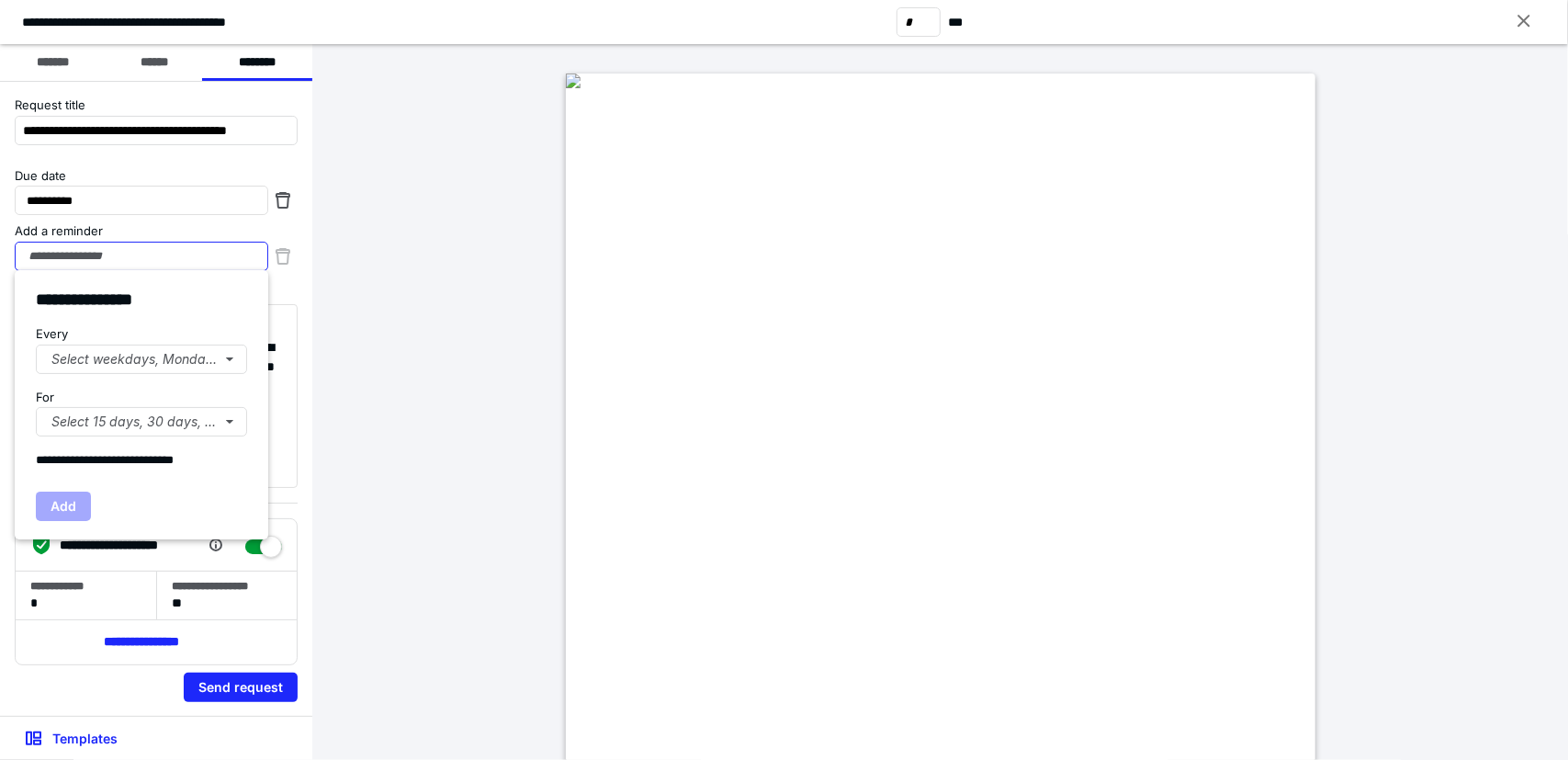 click on "Add a reminder" at bounding box center [141, 256] 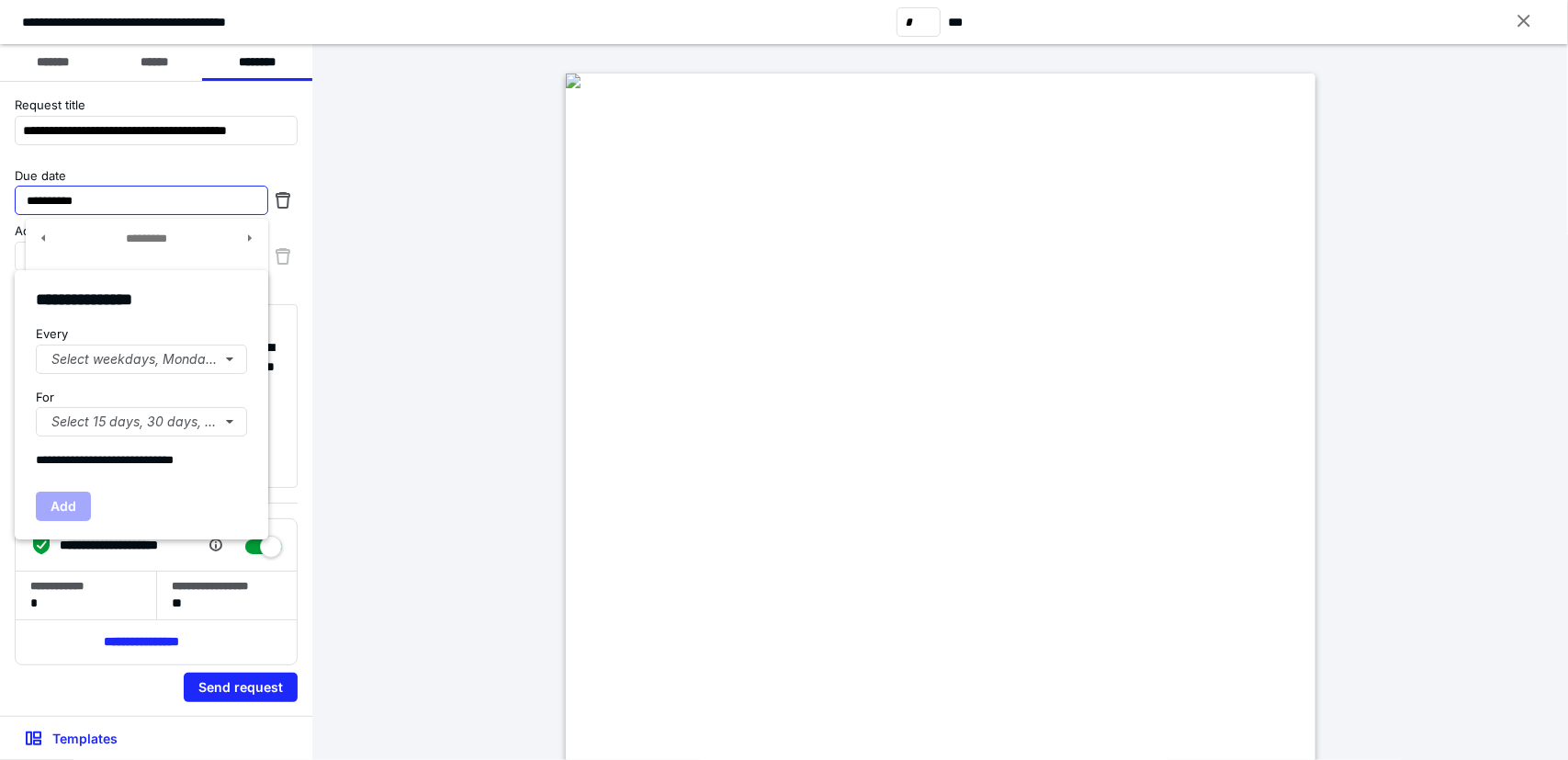 click on "**********" at bounding box center (141, 200) 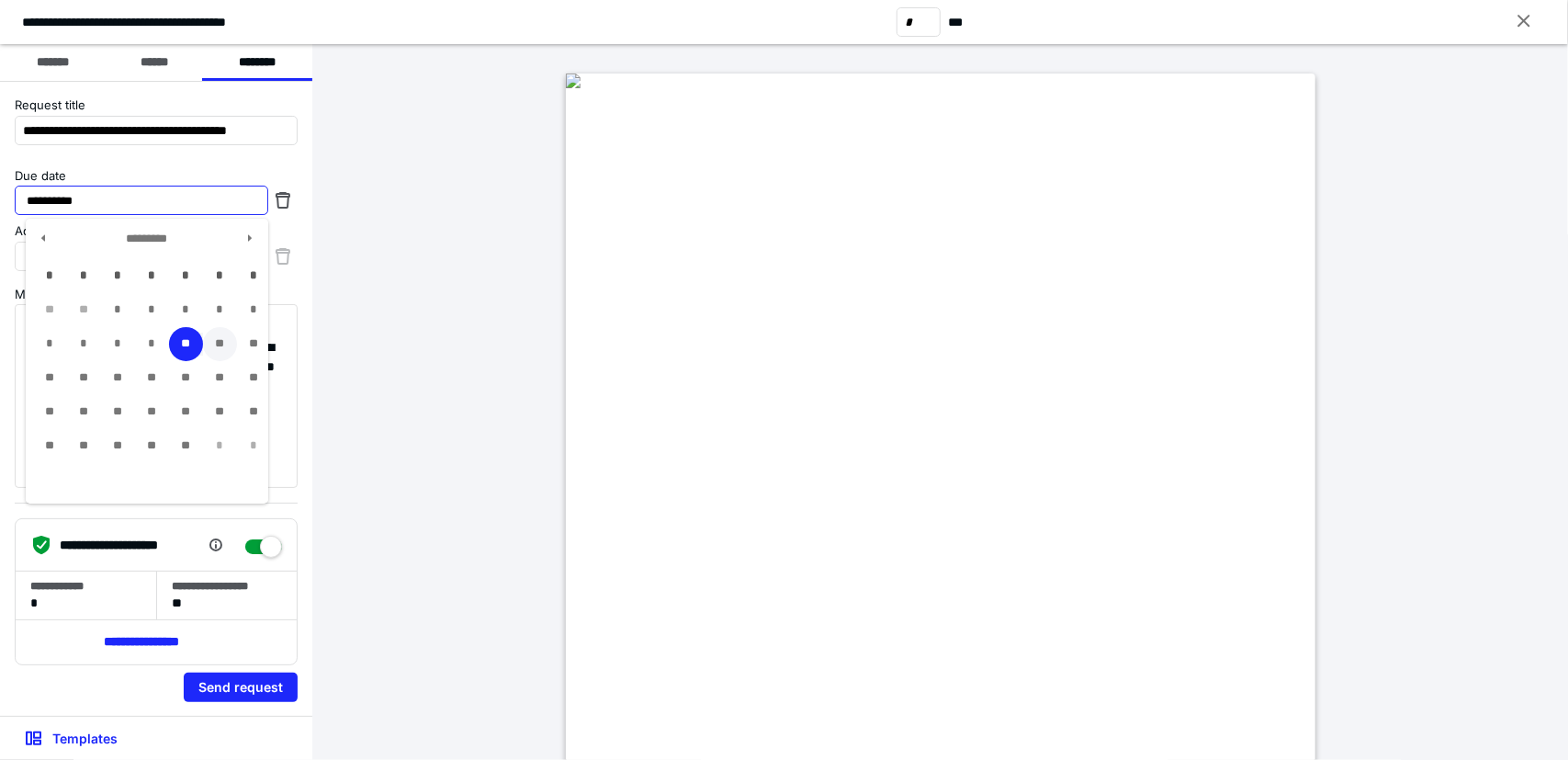 click on "**" at bounding box center (220, 344) 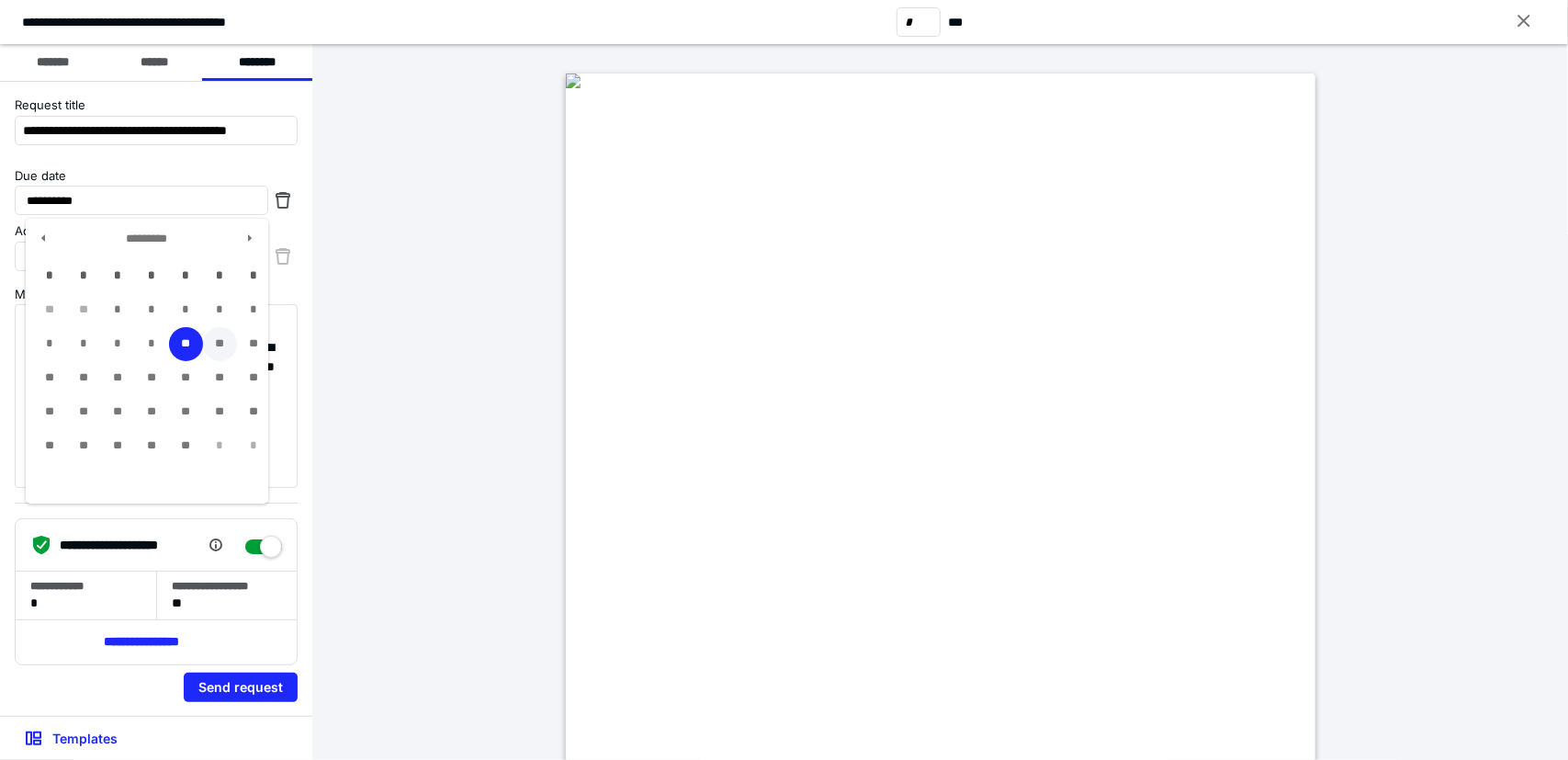 type on "**********" 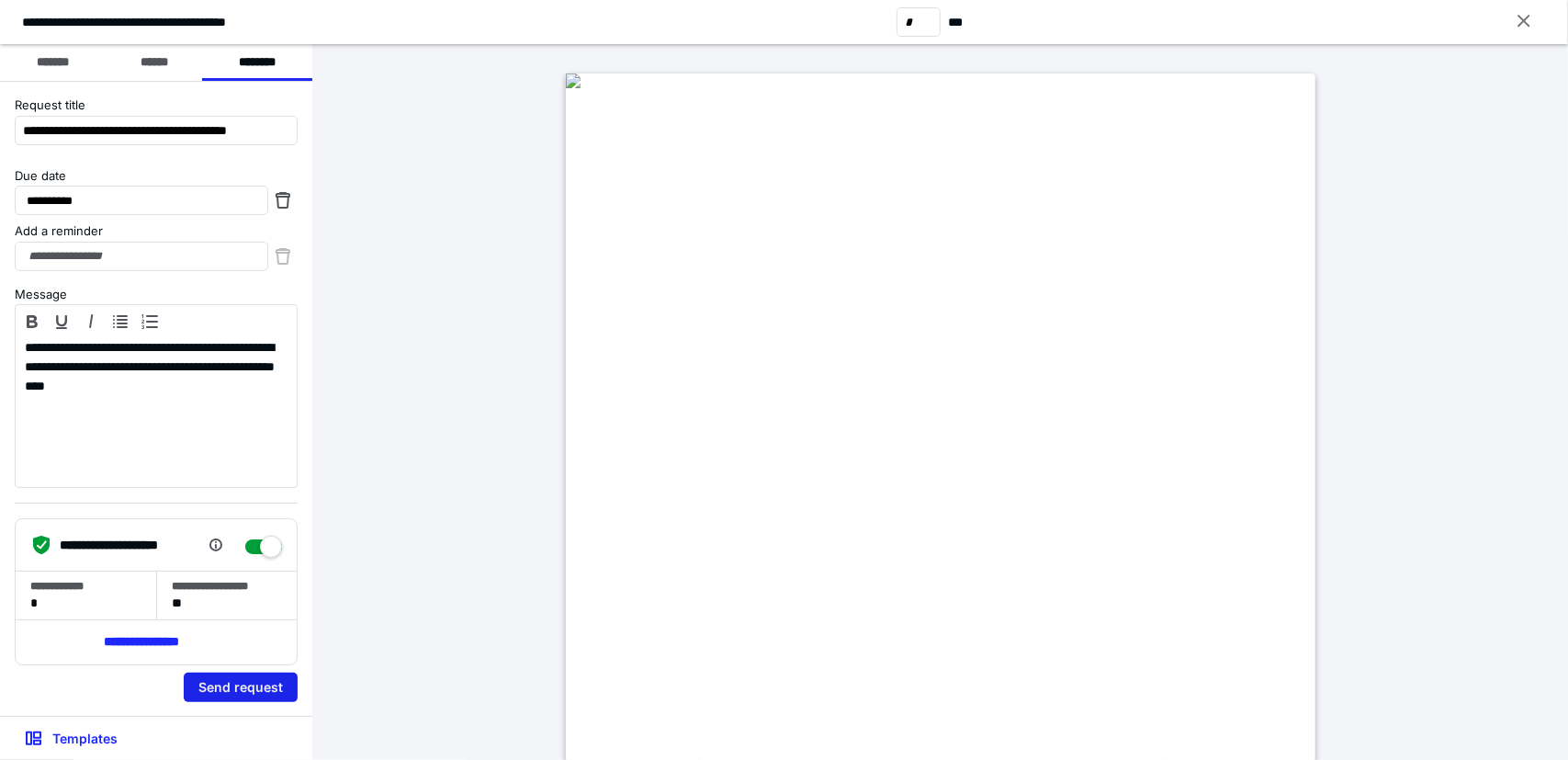 click on "Send request" at bounding box center (241, 687) 